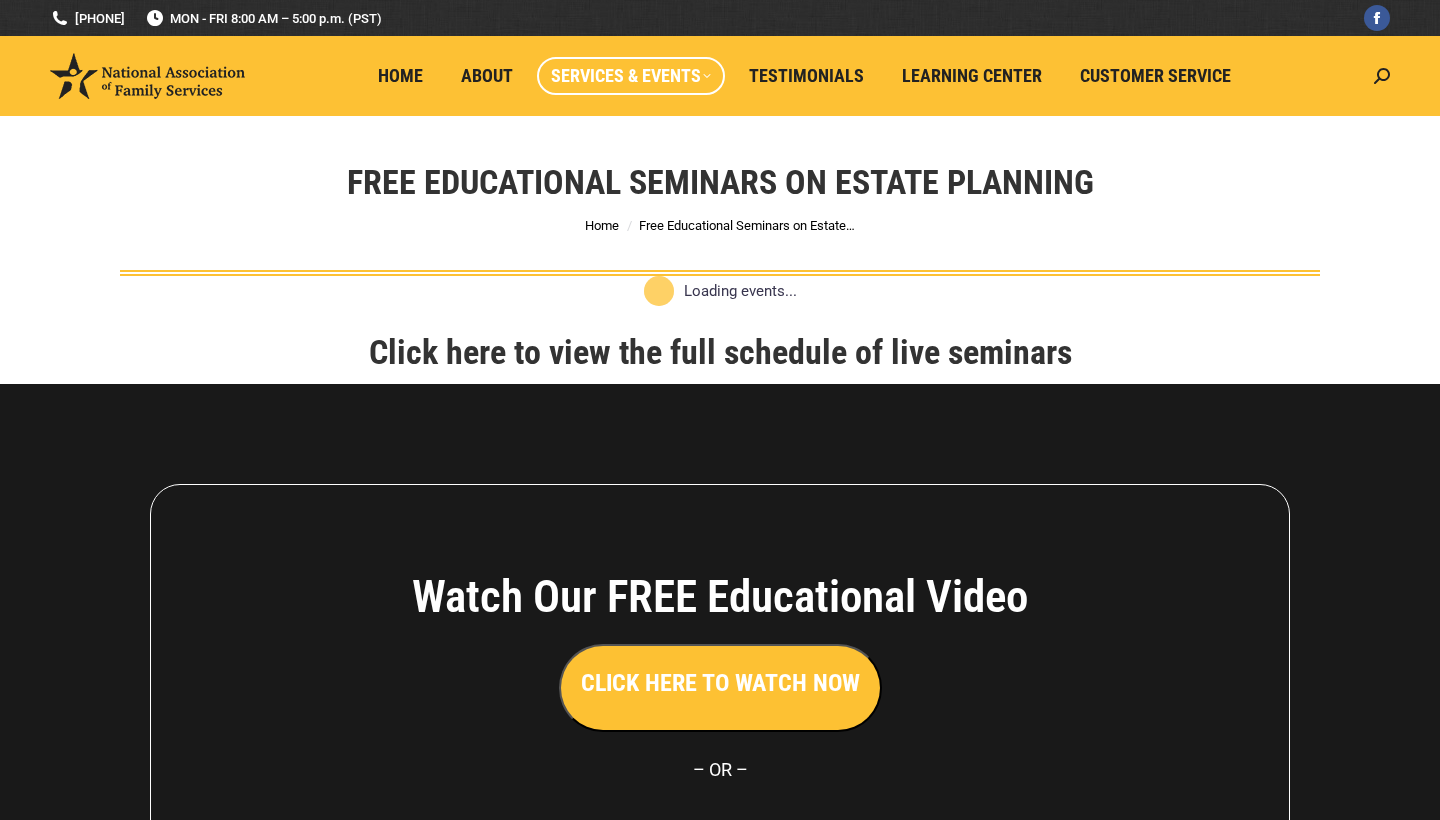scroll, scrollTop: 0, scrollLeft: 0, axis: both 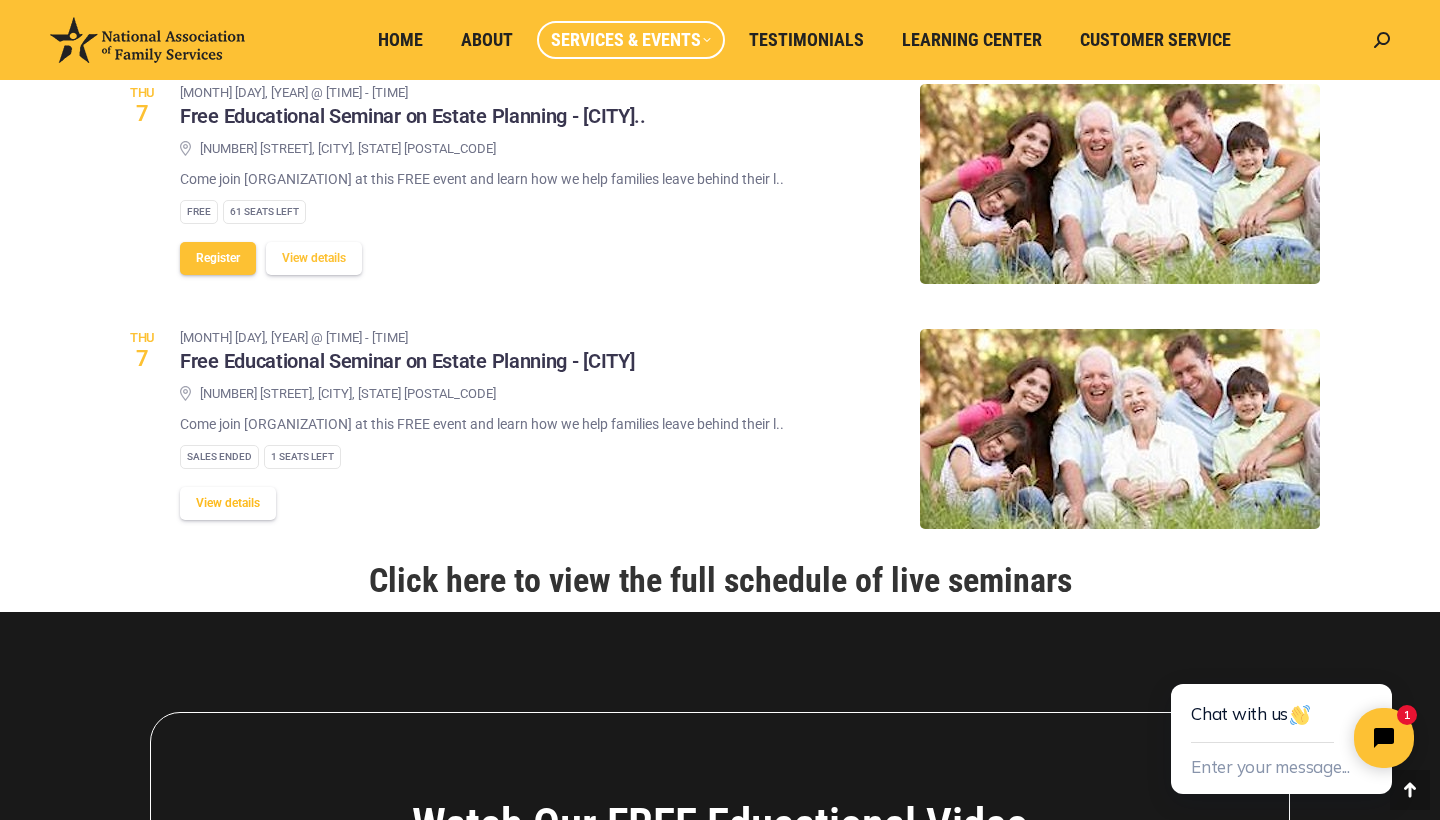 click on "View details" at bounding box center (228, 503) 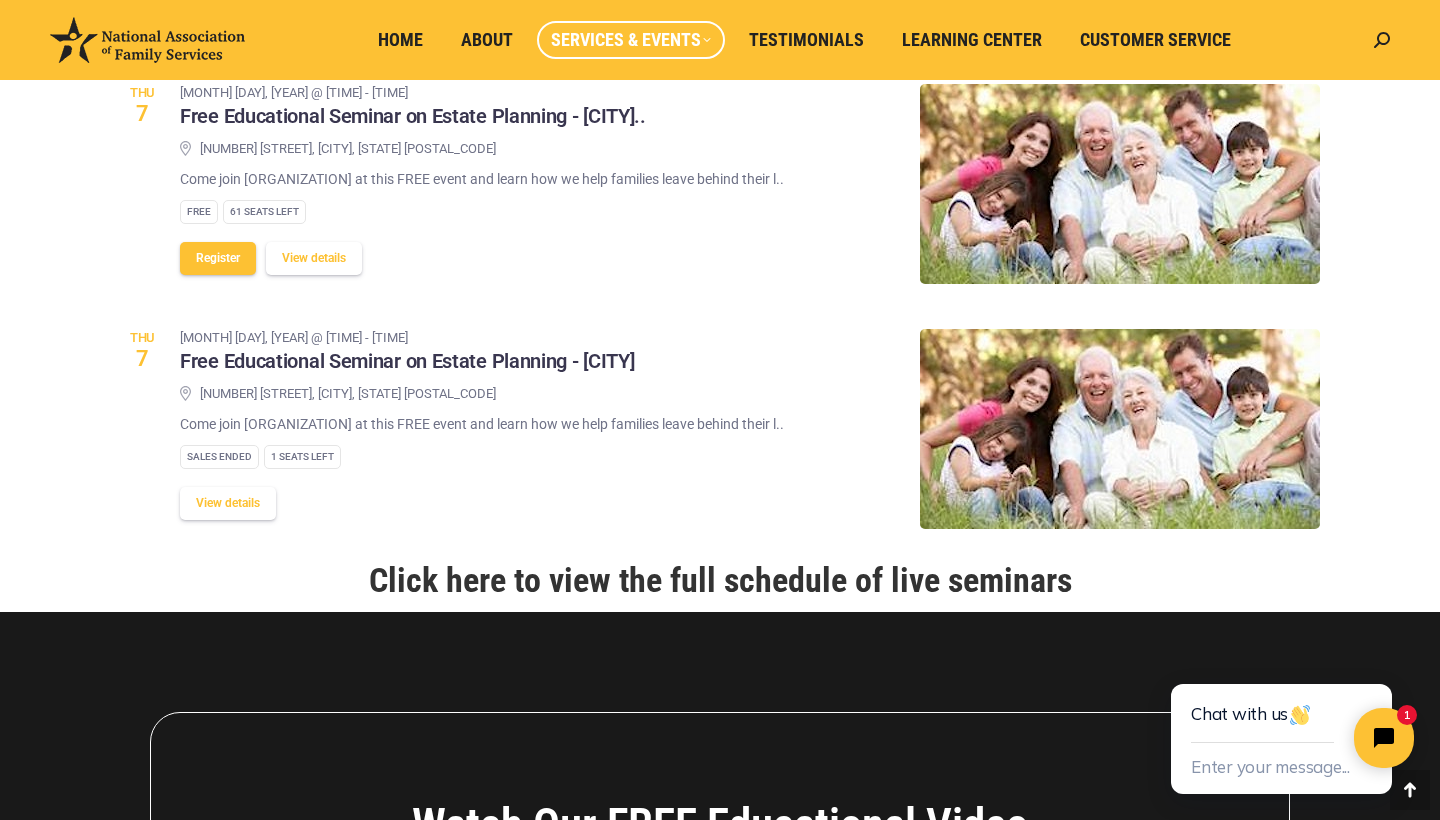 click at bounding box center (147, 40) 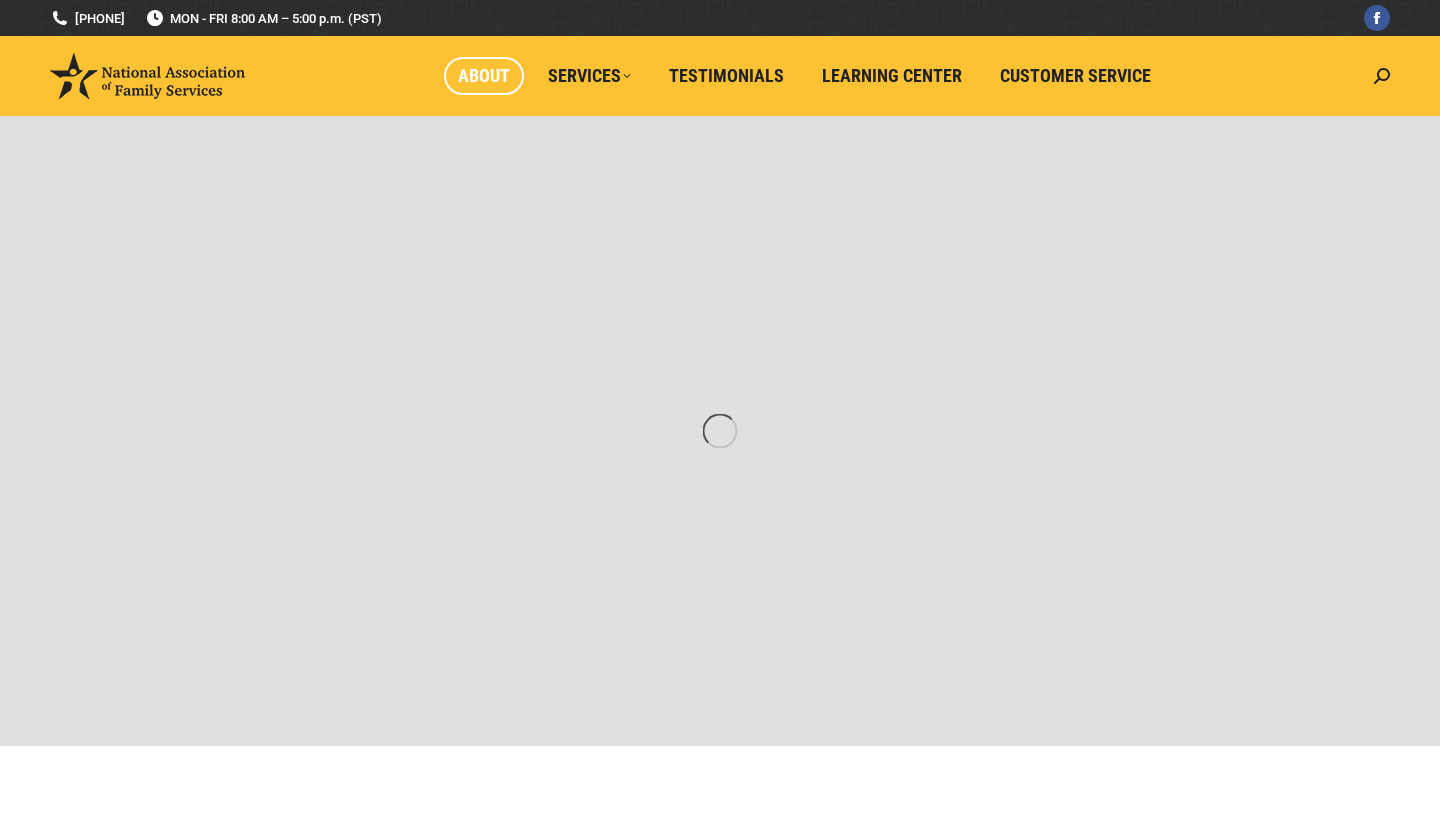 scroll, scrollTop: 0, scrollLeft: 0, axis: both 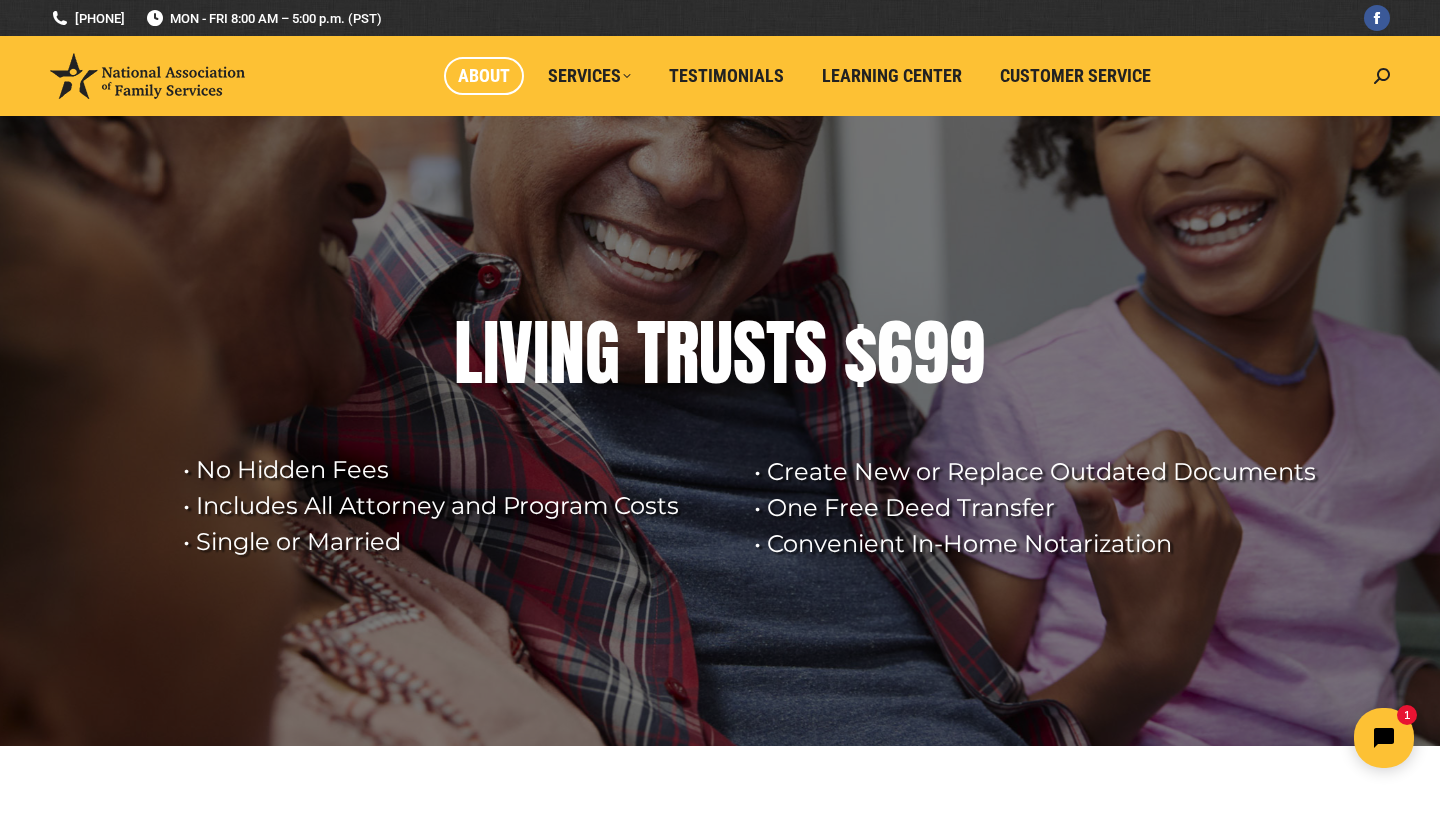 click on "About" at bounding box center (484, 76) 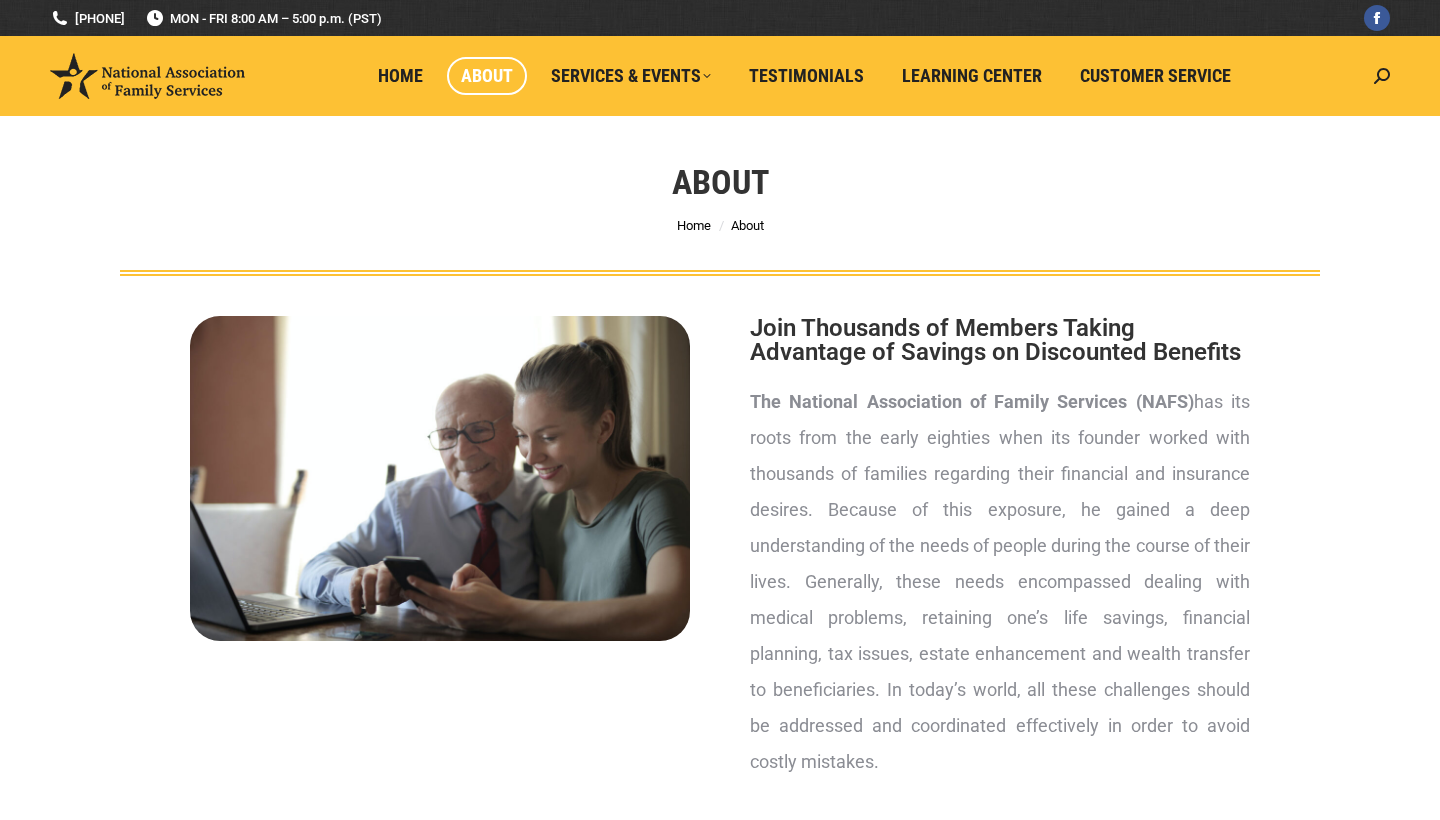 scroll, scrollTop: 0, scrollLeft: 0, axis: both 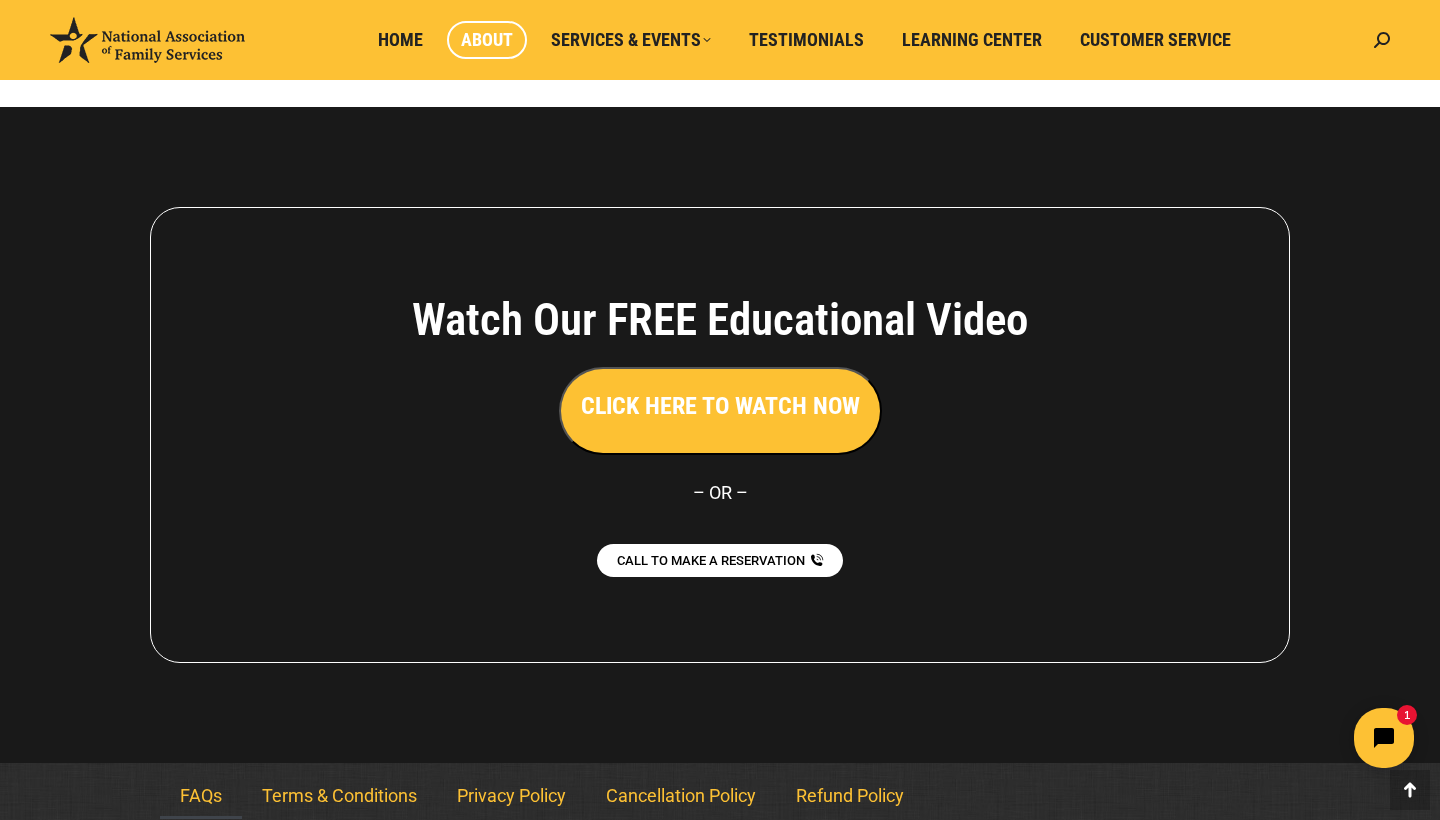 click on "FAQs" 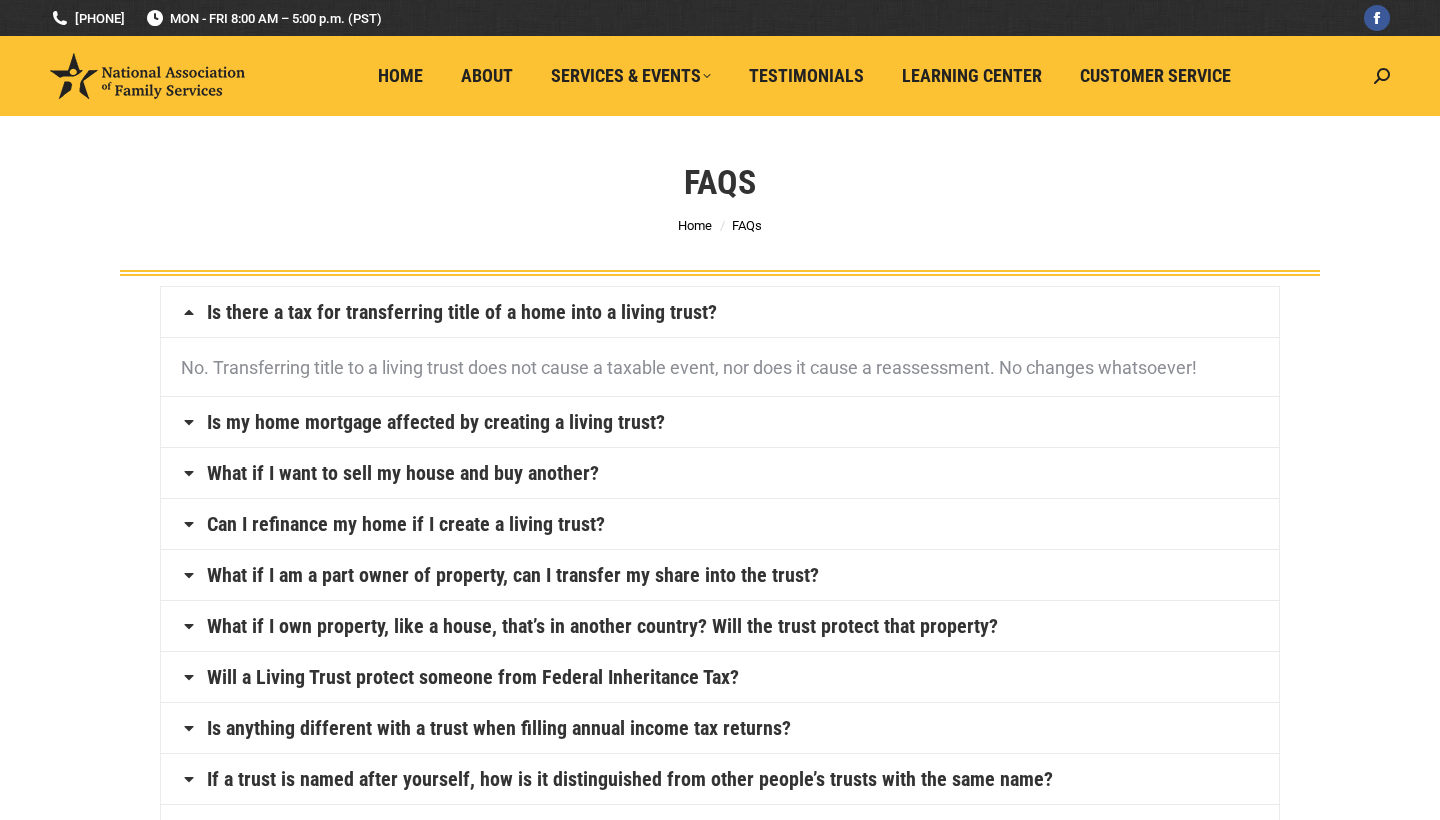 scroll, scrollTop: 0, scrollLeft: 0, axis: both 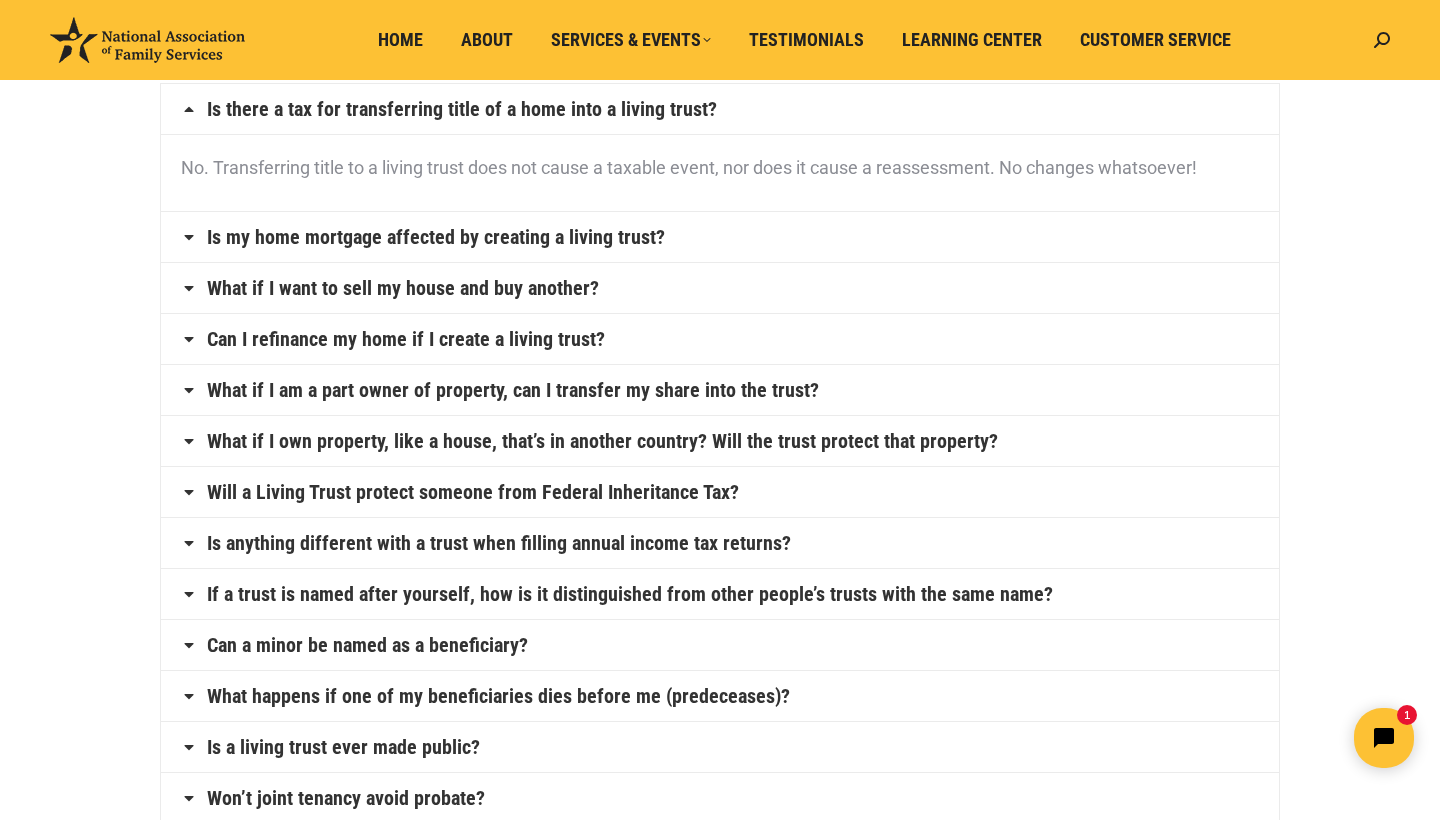 click on "Is my home mortgage affected by creating a living trust?" at bounding box center [720, 237] 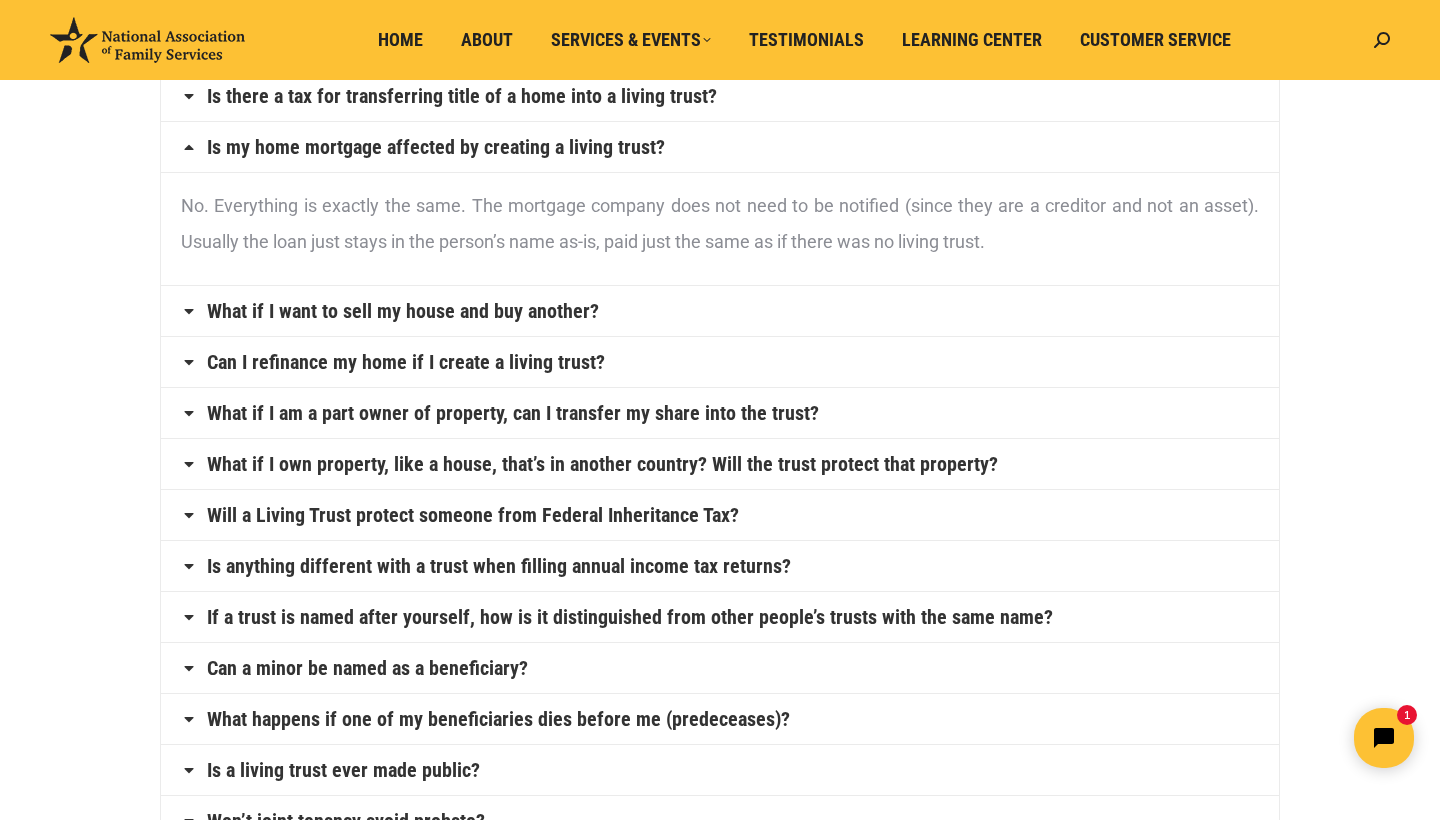 scroll, scrollTop: 216, scrollLeft: 0, axis: vertical 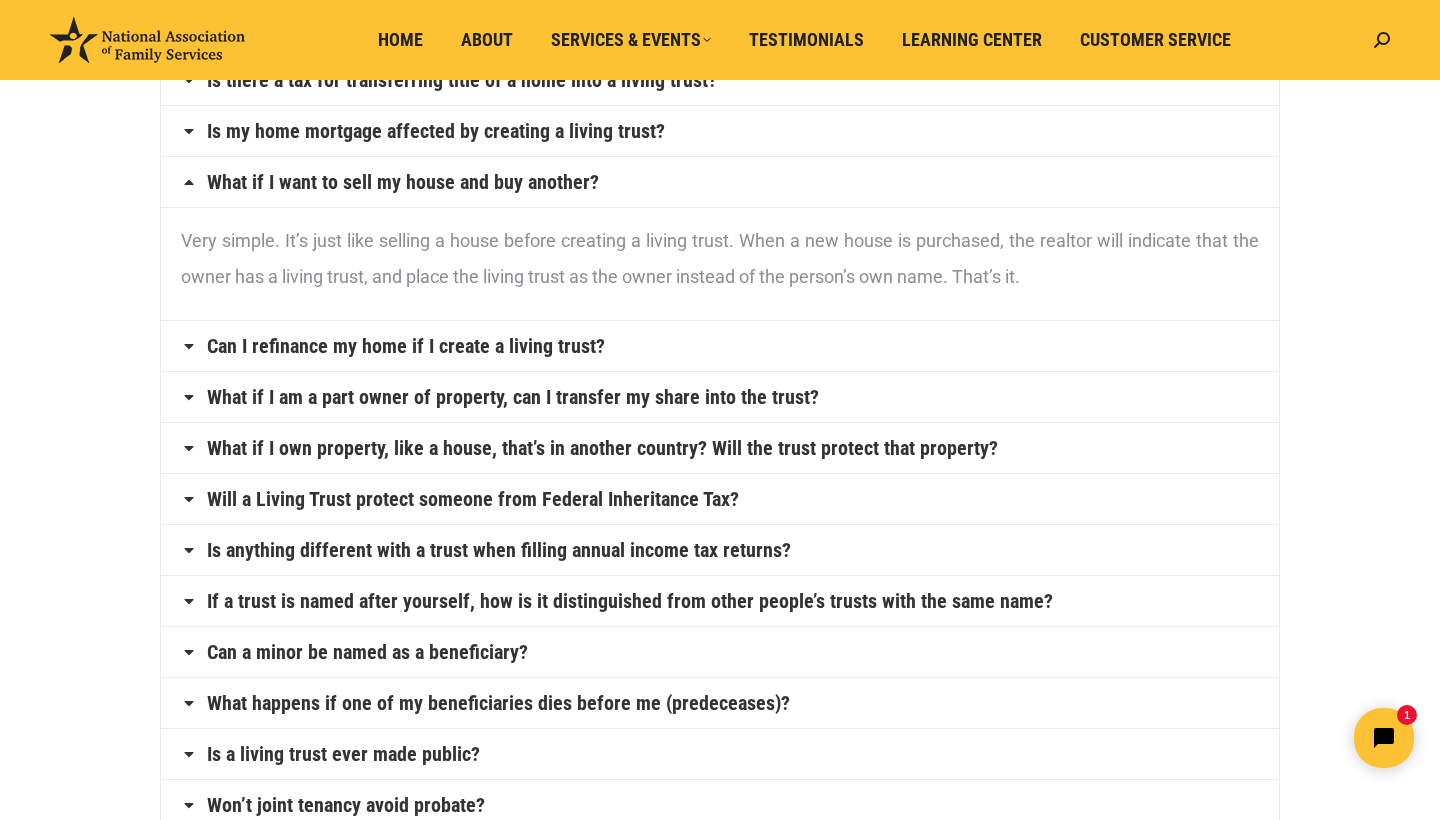 click on "Can I refinance my home if I create a living trust?" at bounding box center (406, 346) 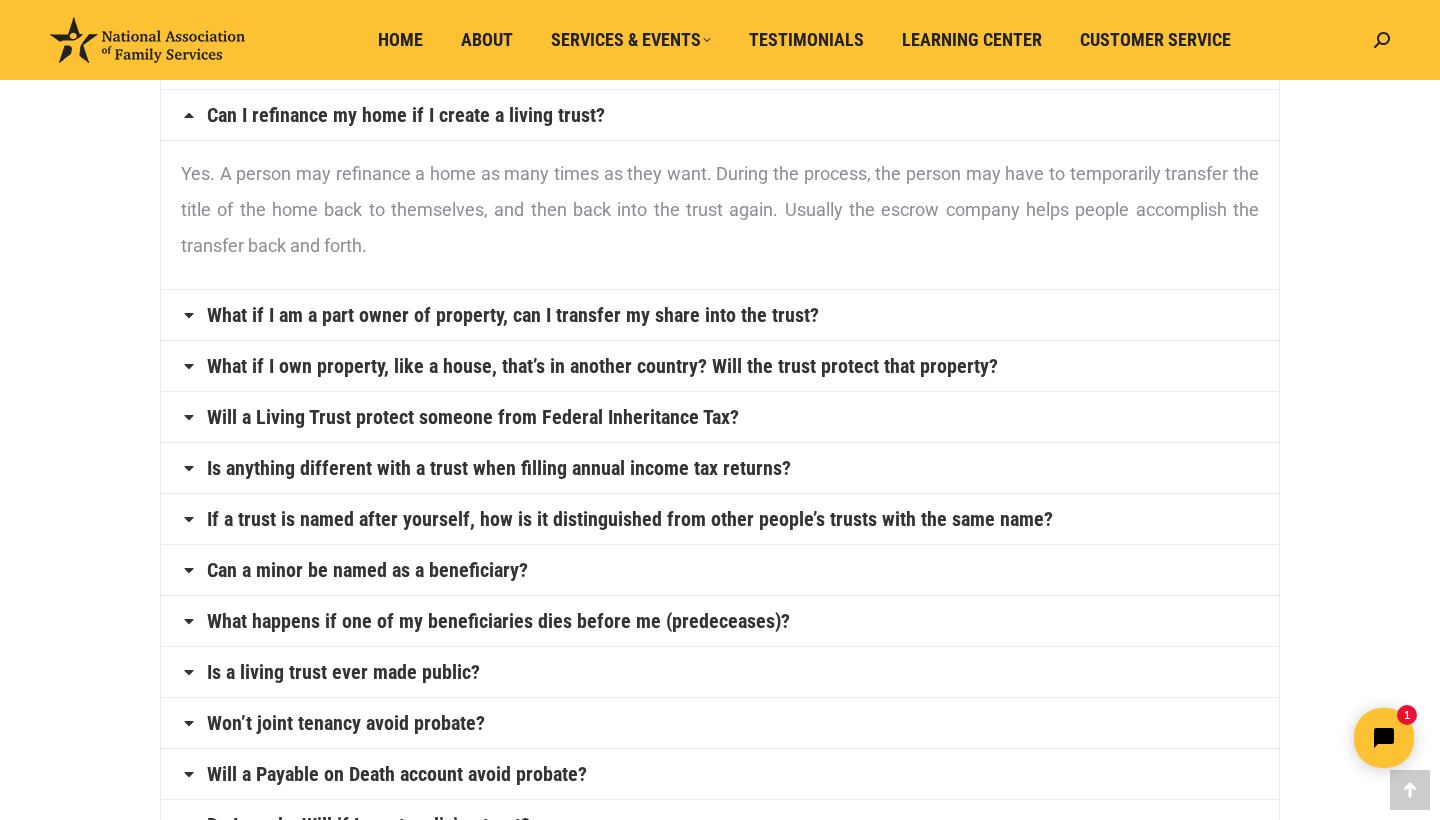 scroll, scrollTop: 356, scrollLeft: 0, axis: vertical 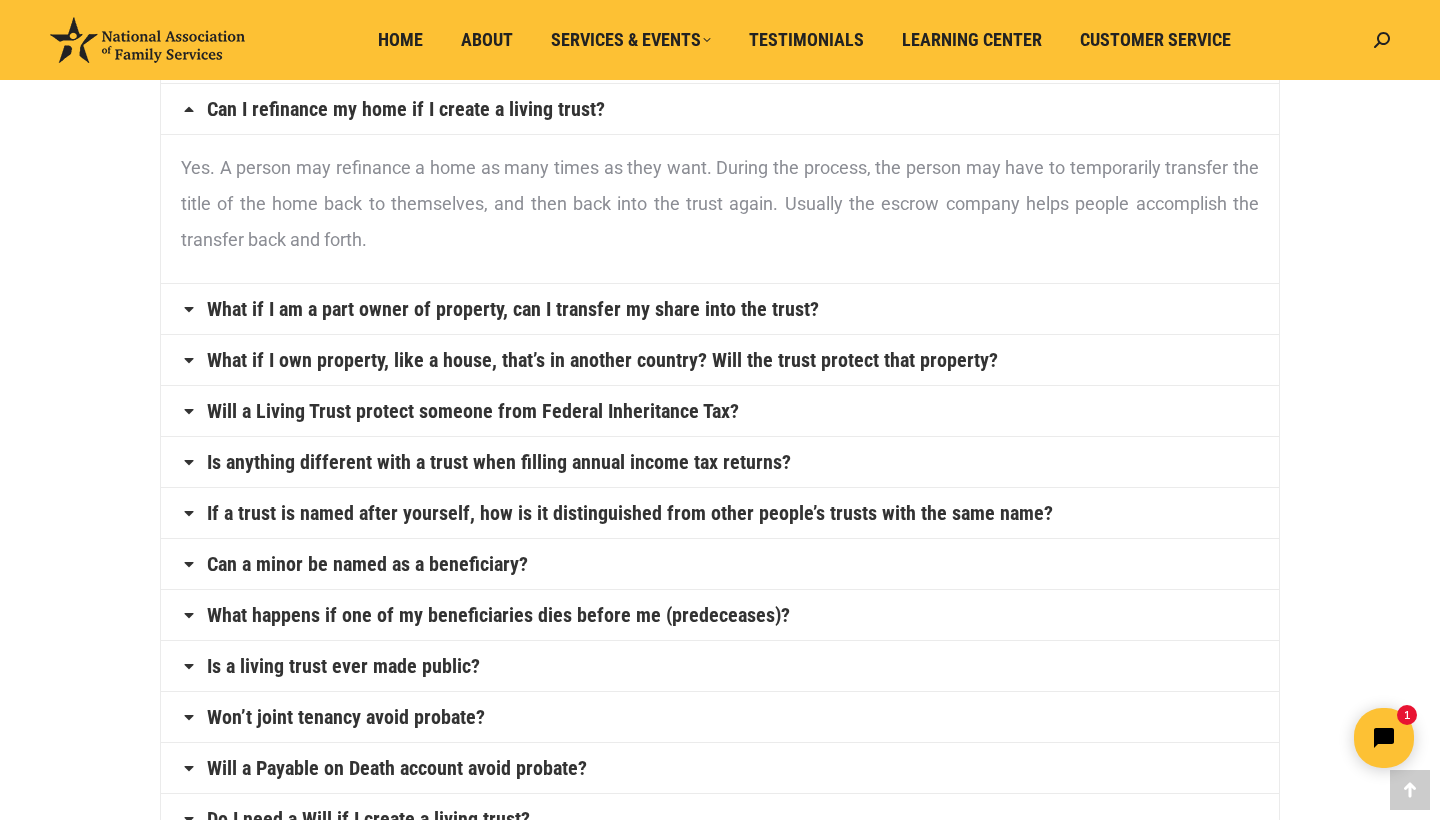 click on "What if I am a part owner of property, can I transfer my share into the trust?" at bounding box center [513, 309] 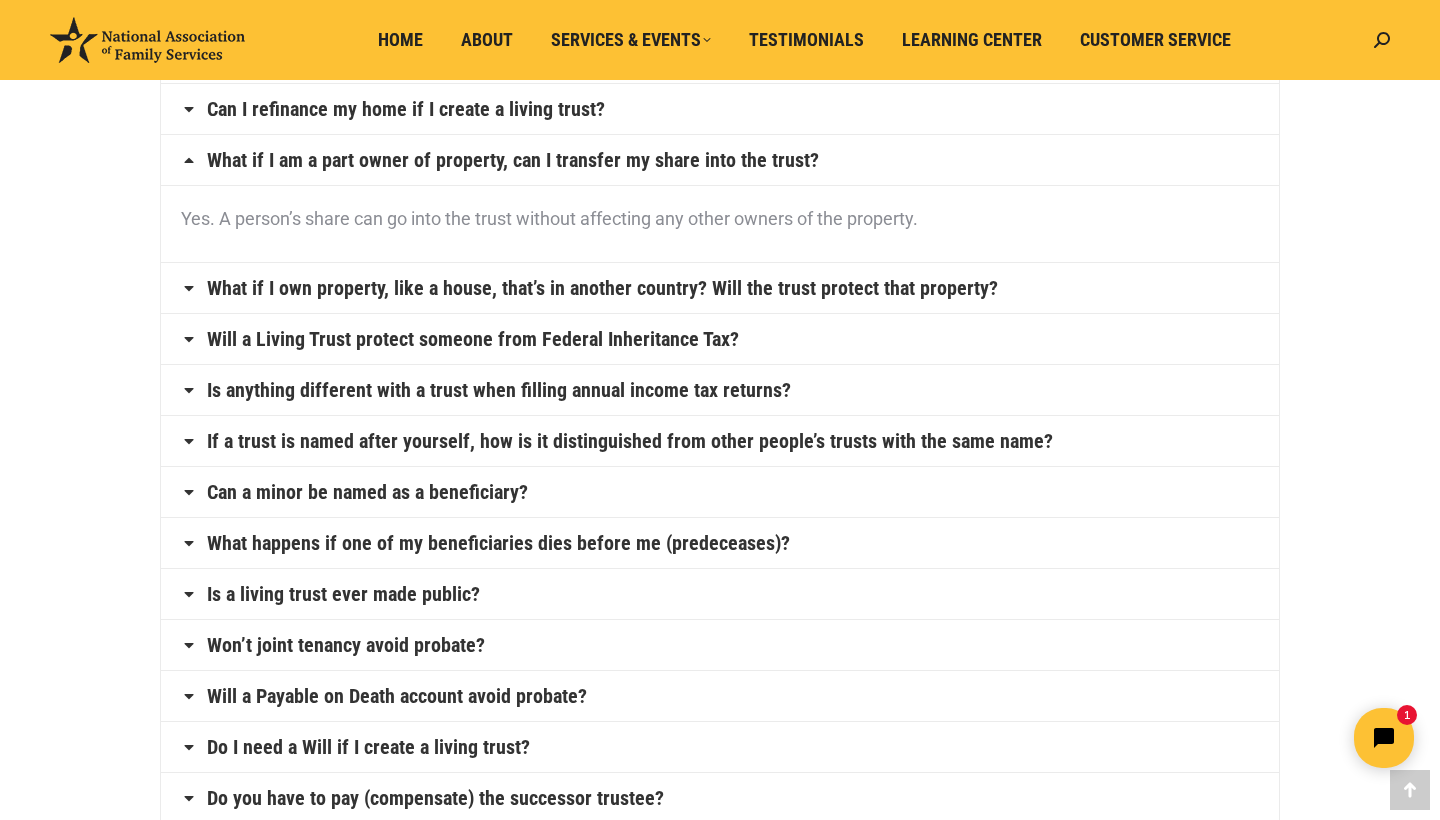 click on "Is anything different with a trust when filling annual income tax returns?" at bounding box center (499, 390) 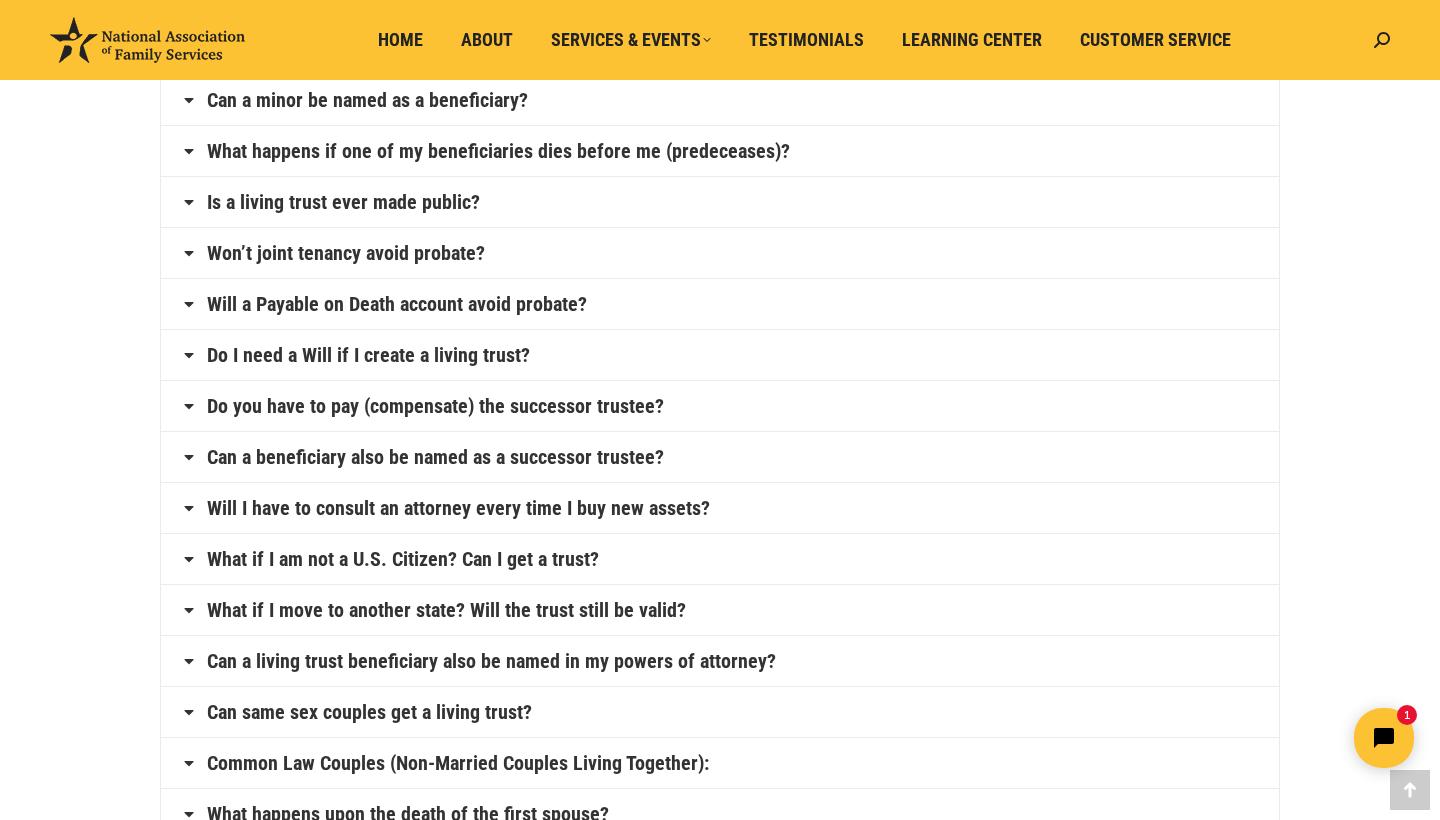 scroll, scrollTop: 785, scrollLeft: 0, axis: vertical 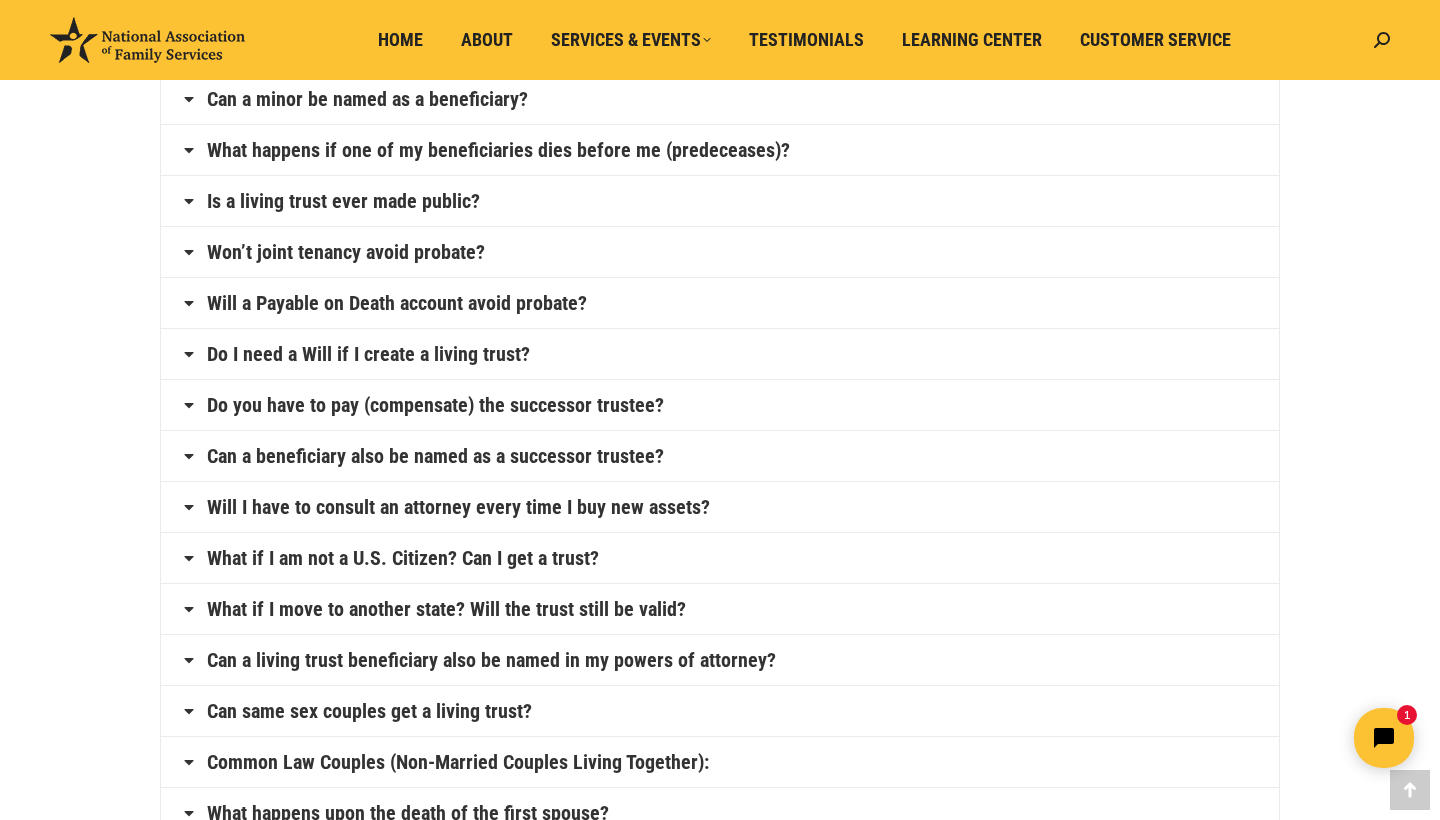click on "Won’t joint tenancy avoid probate?" at bounding box center [346, 252] 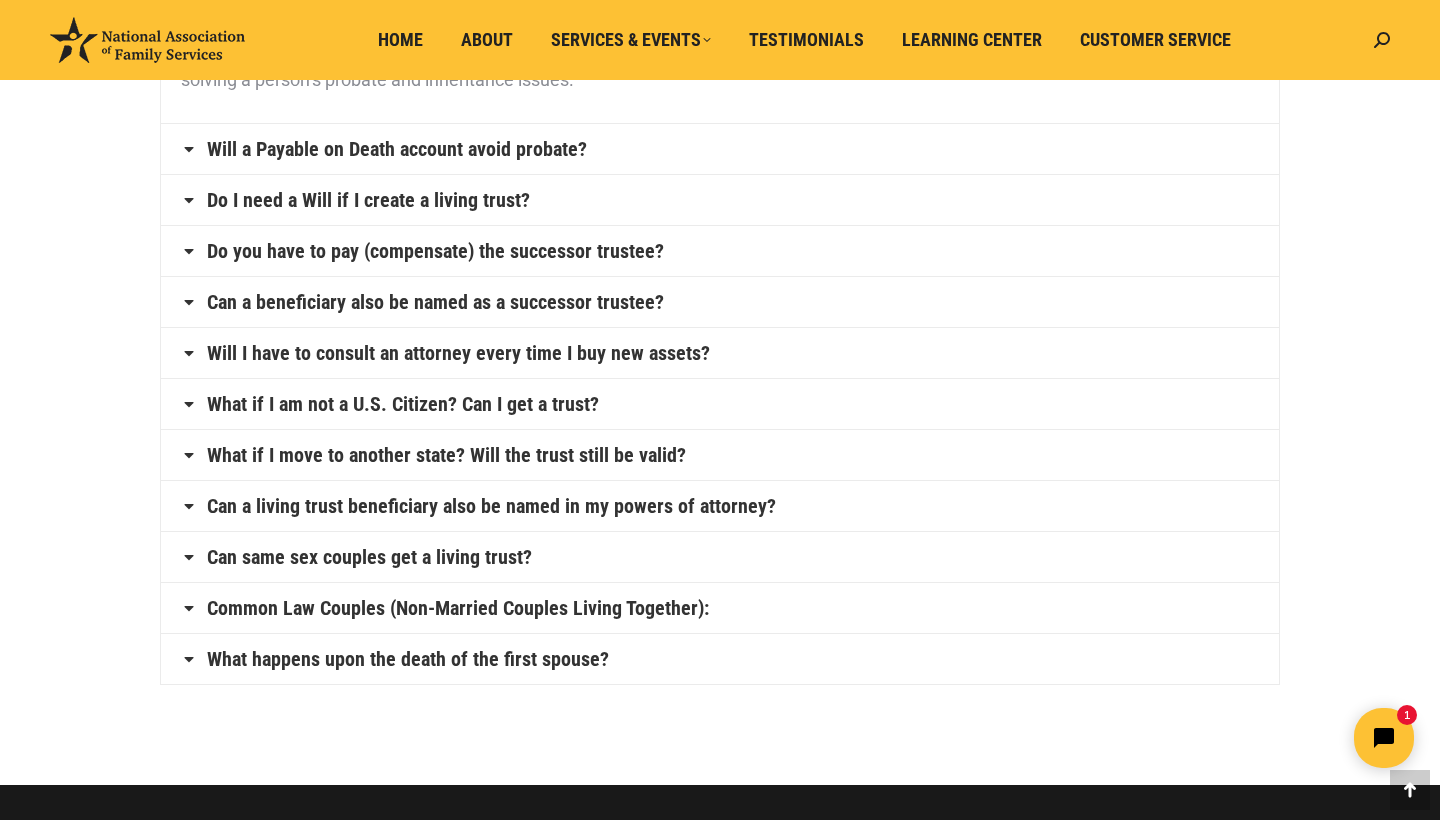 scroll, scrollTop: 978, scrollLeft: 0, axis: vertical 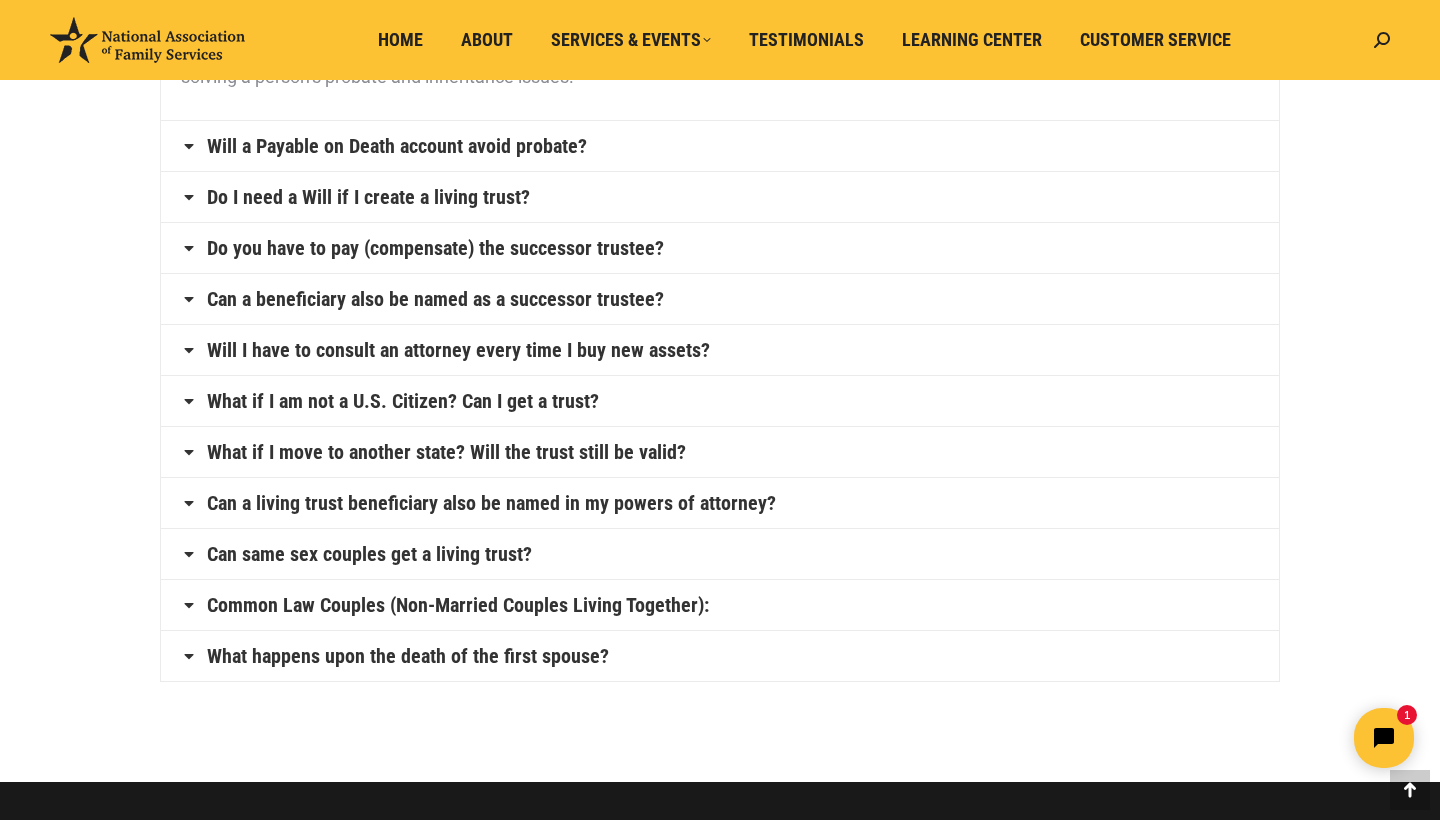 click on "Can same sex couples get a living trust?" at bounding box center (369, 554) 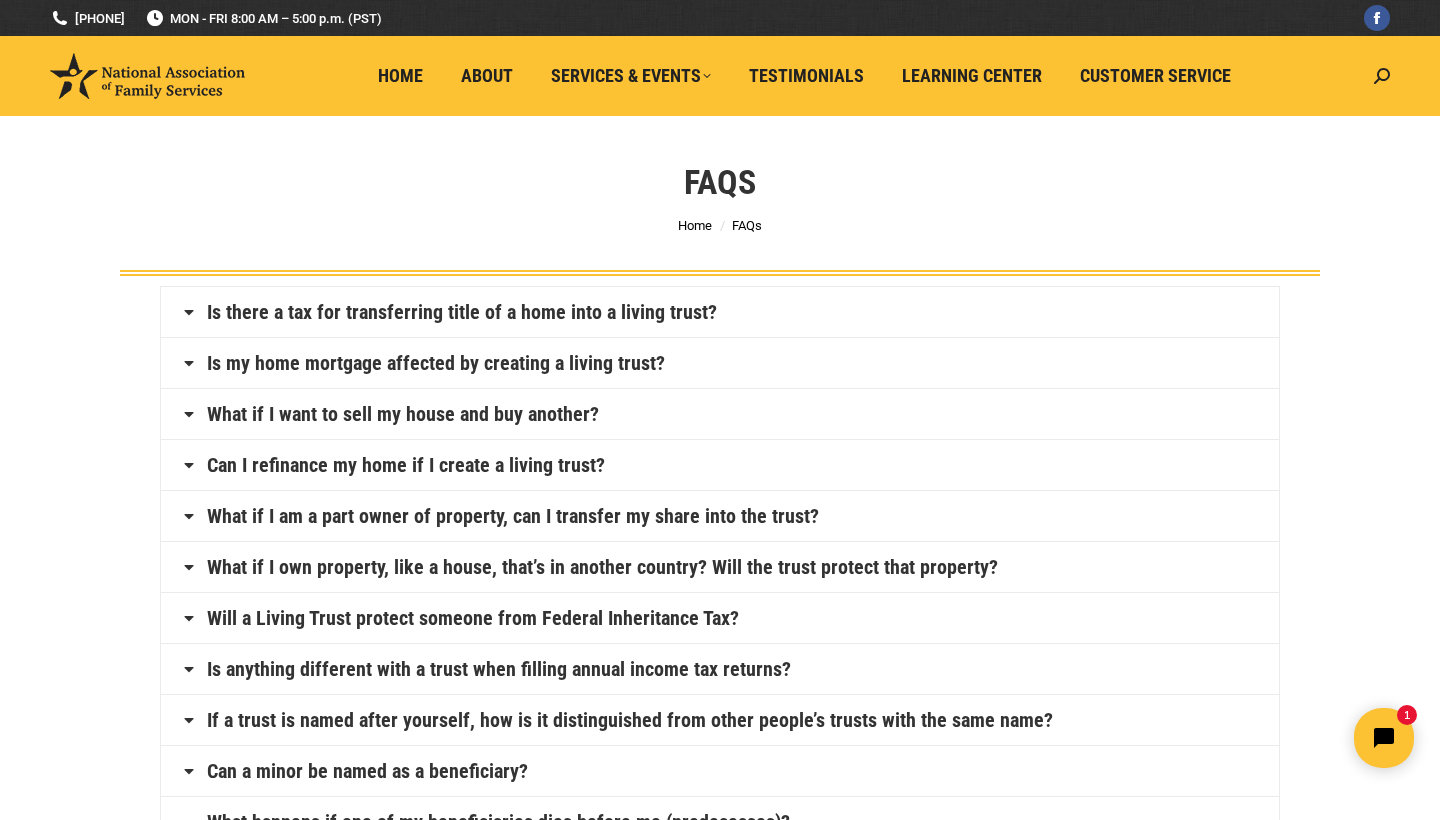 scroll, scrollTop: 0, scrollLeft: 0, axis: both 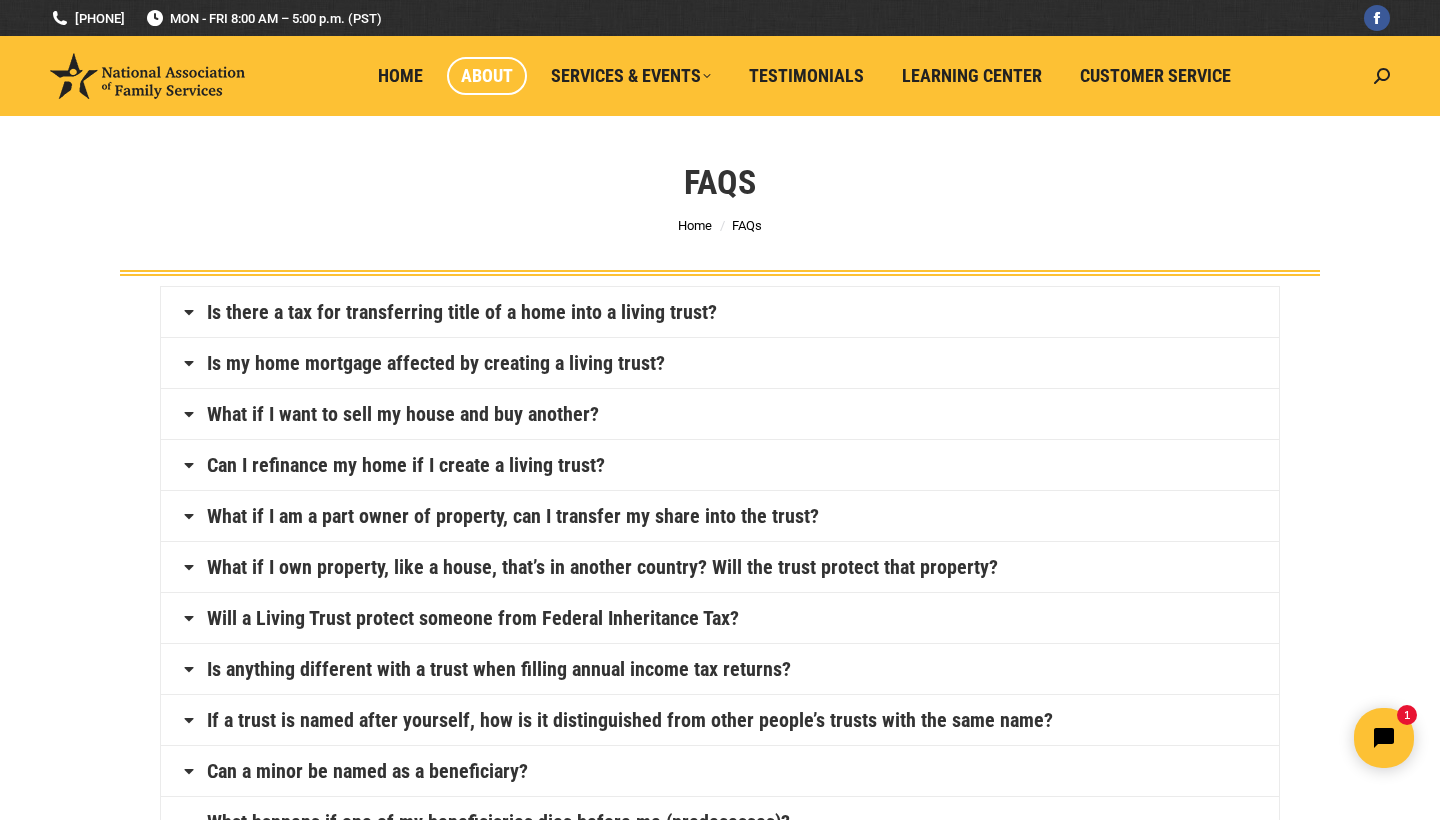 click on "About" at bounding box center [487, 76] 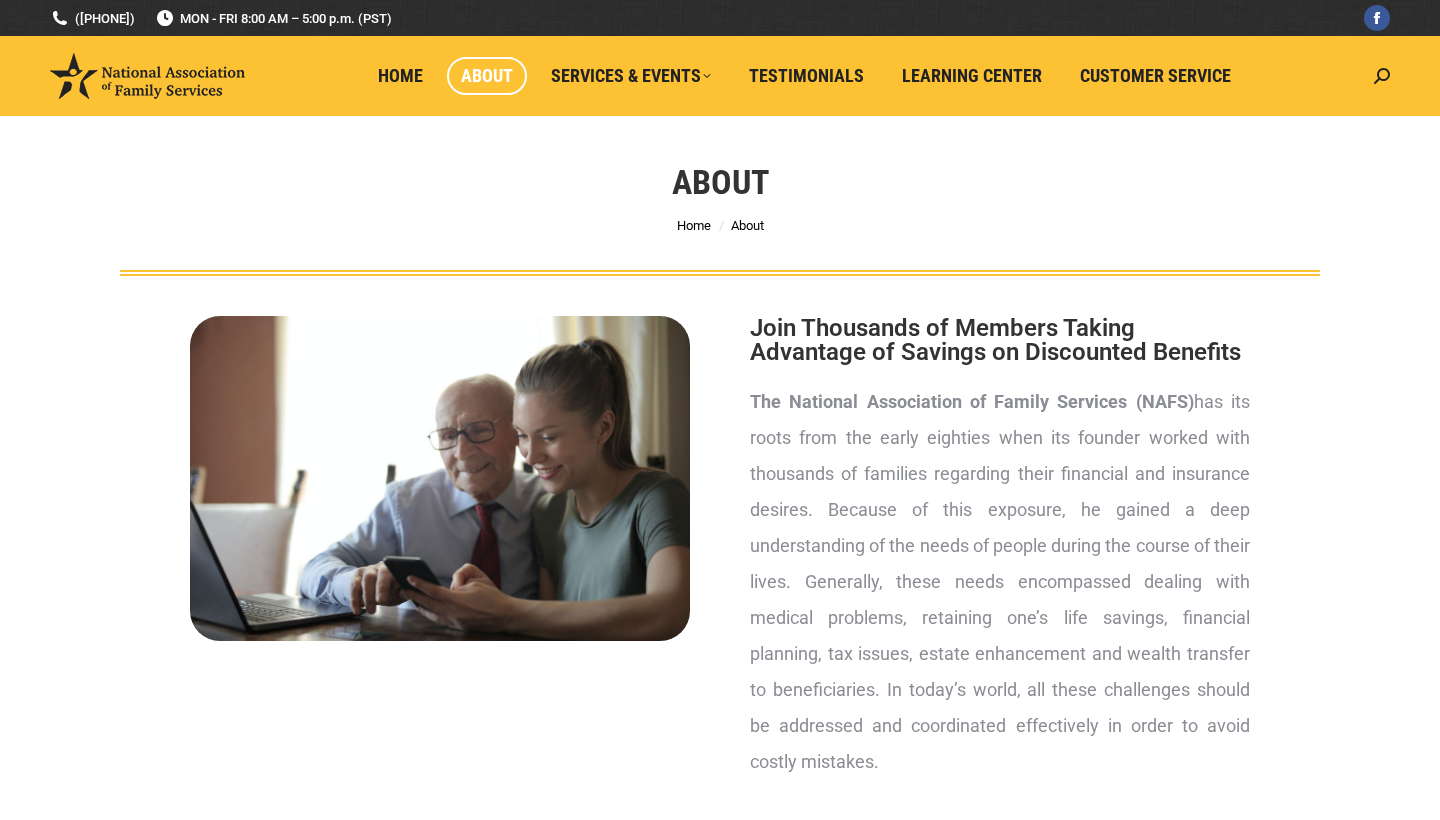 scroll, scrollTop: 0, scrollLeft: 0, axis: both 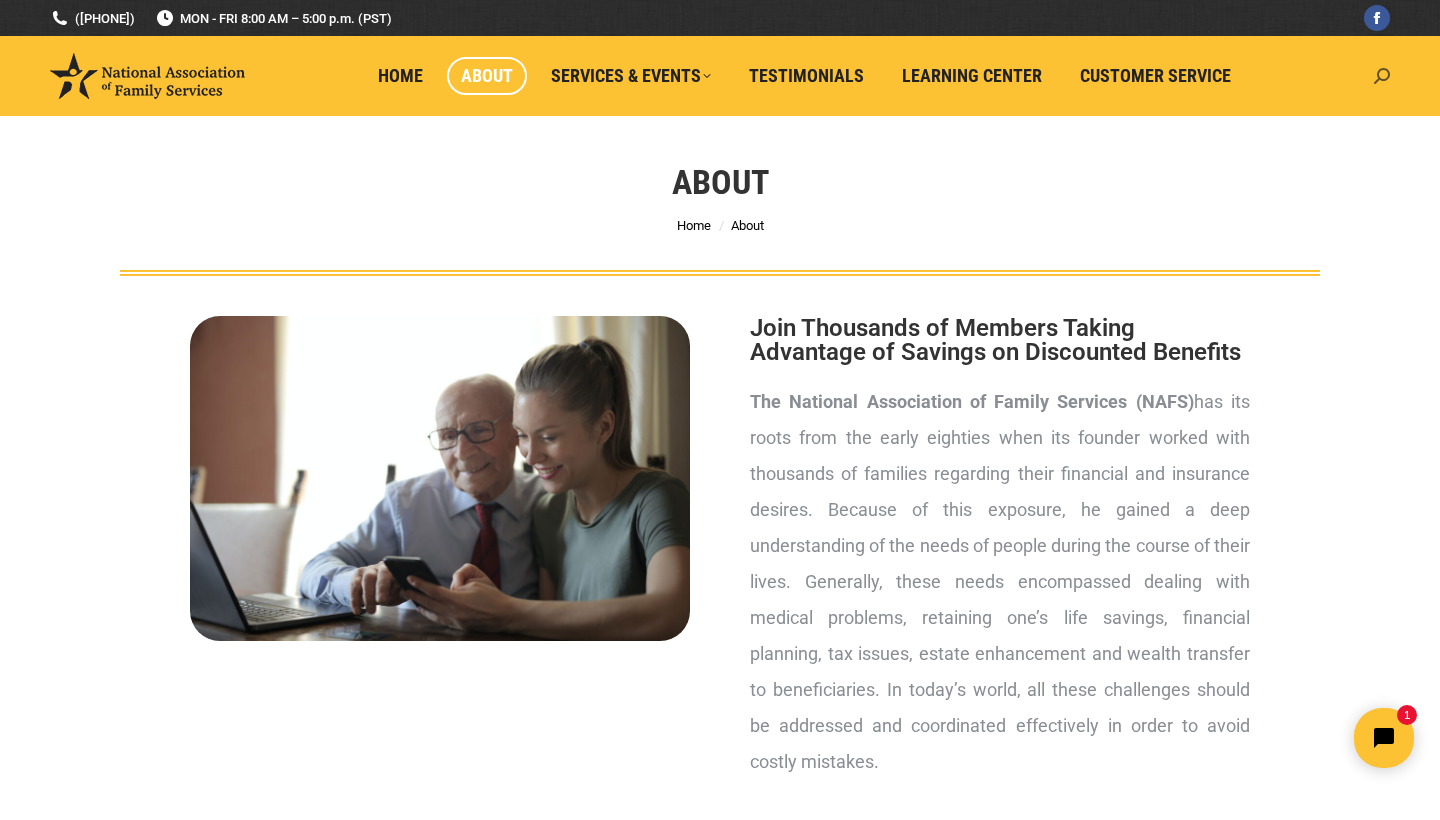 click at bounding box center (1382, 76) 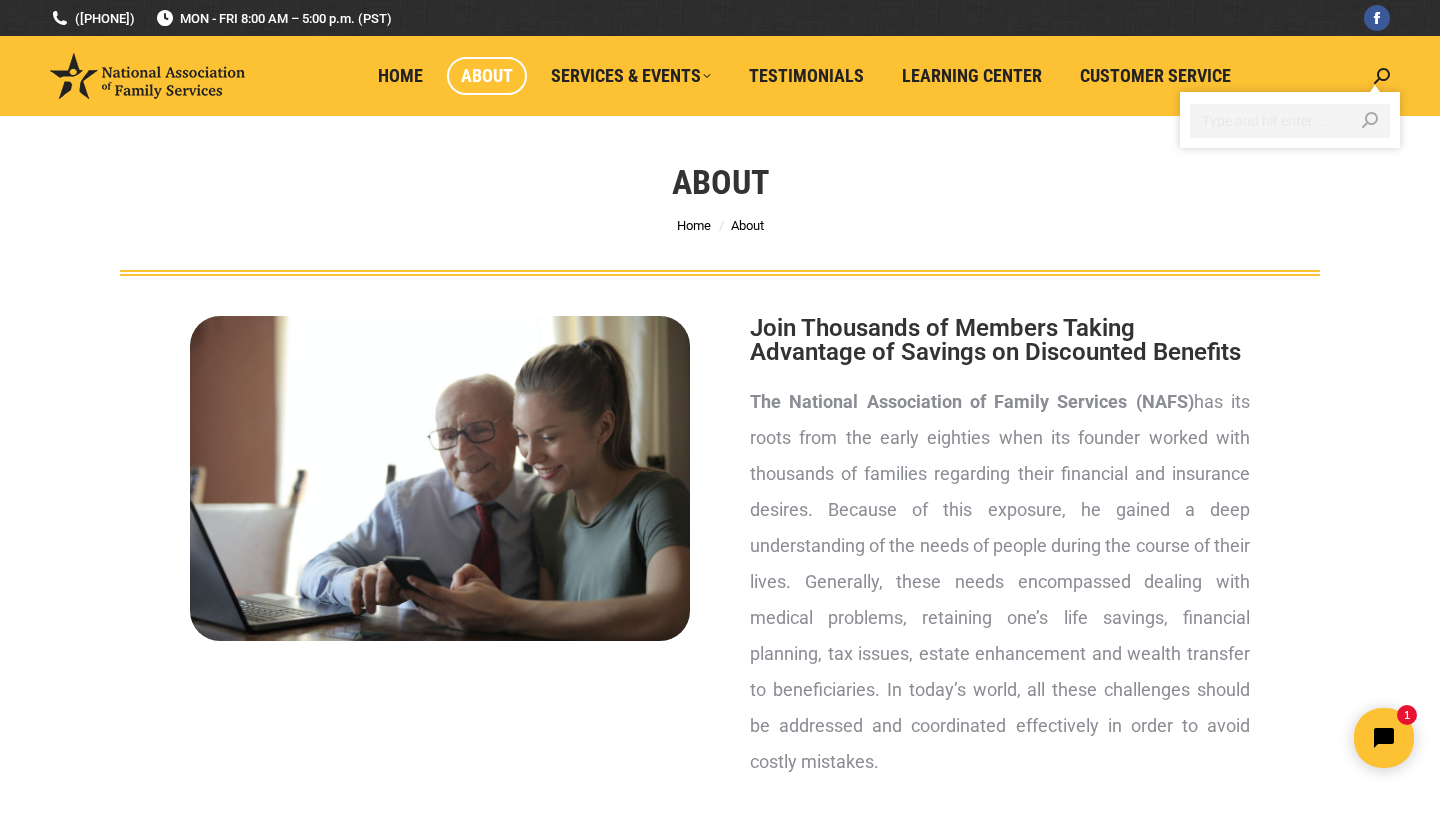 click at bounding box center (1290, 121) 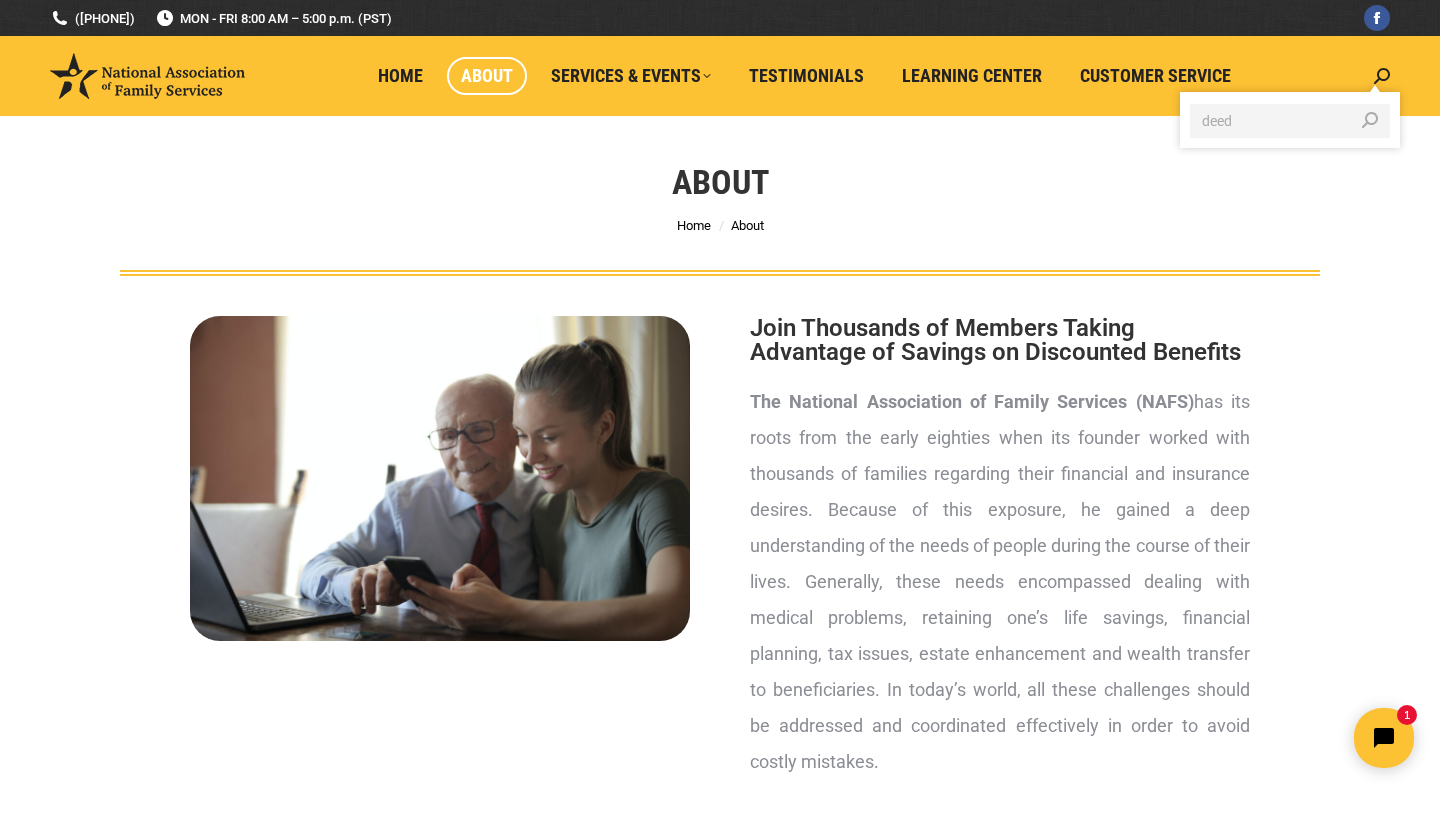 type on "deed" 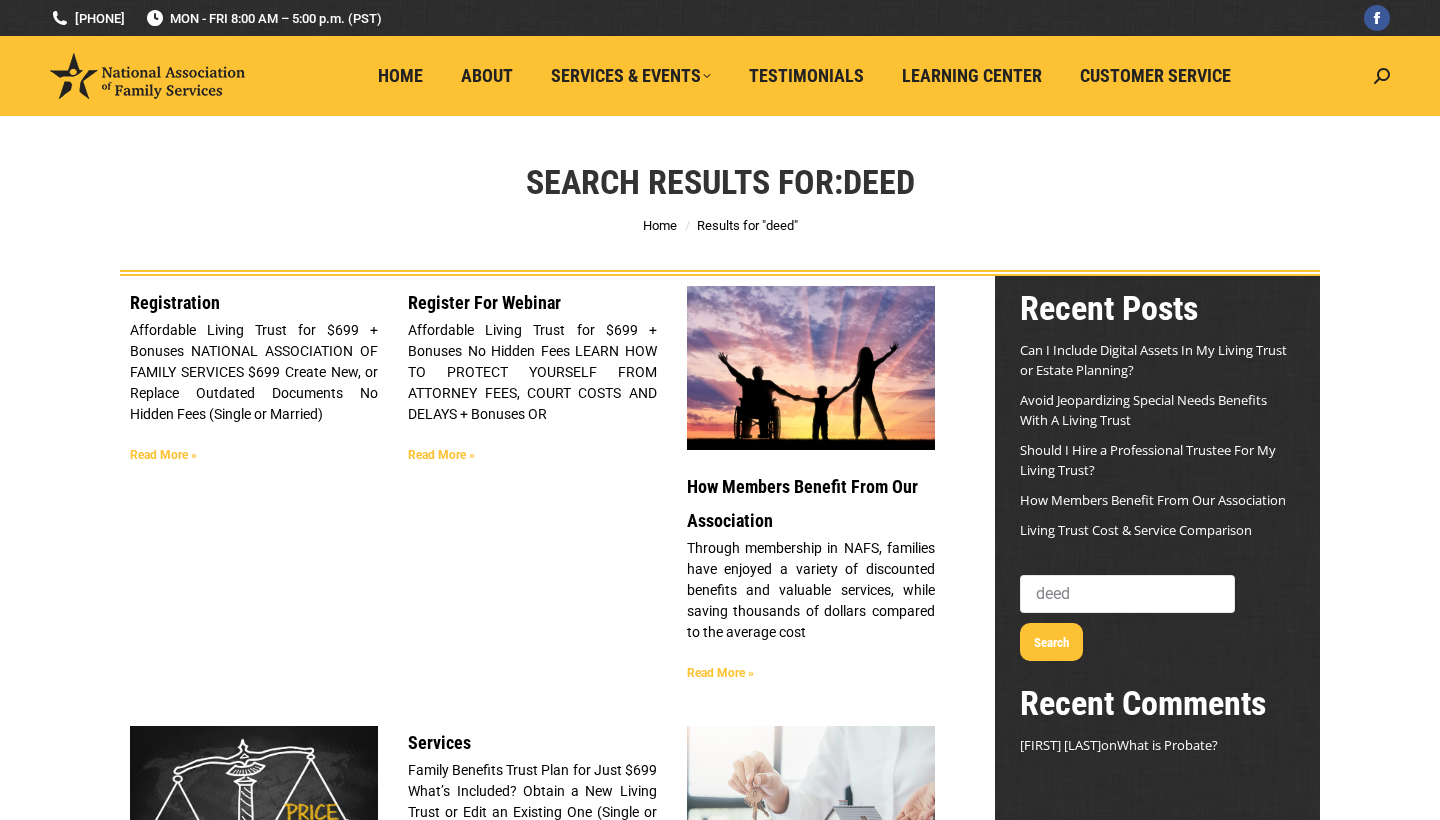 scroll, scrollTop: 0, scrollLeft: 0, axis: both 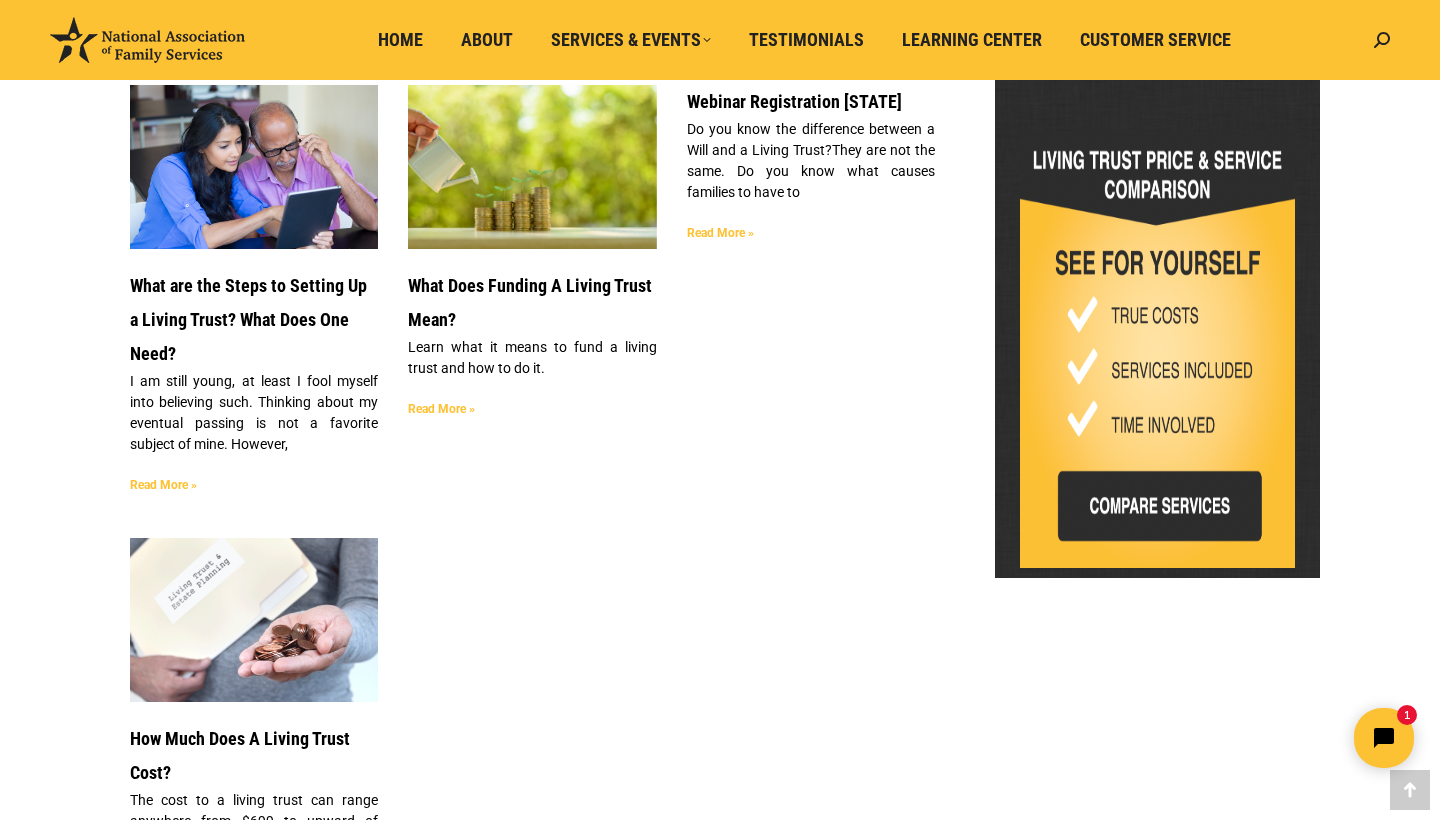 click on "Read More »" at bounding box center (441, 409) 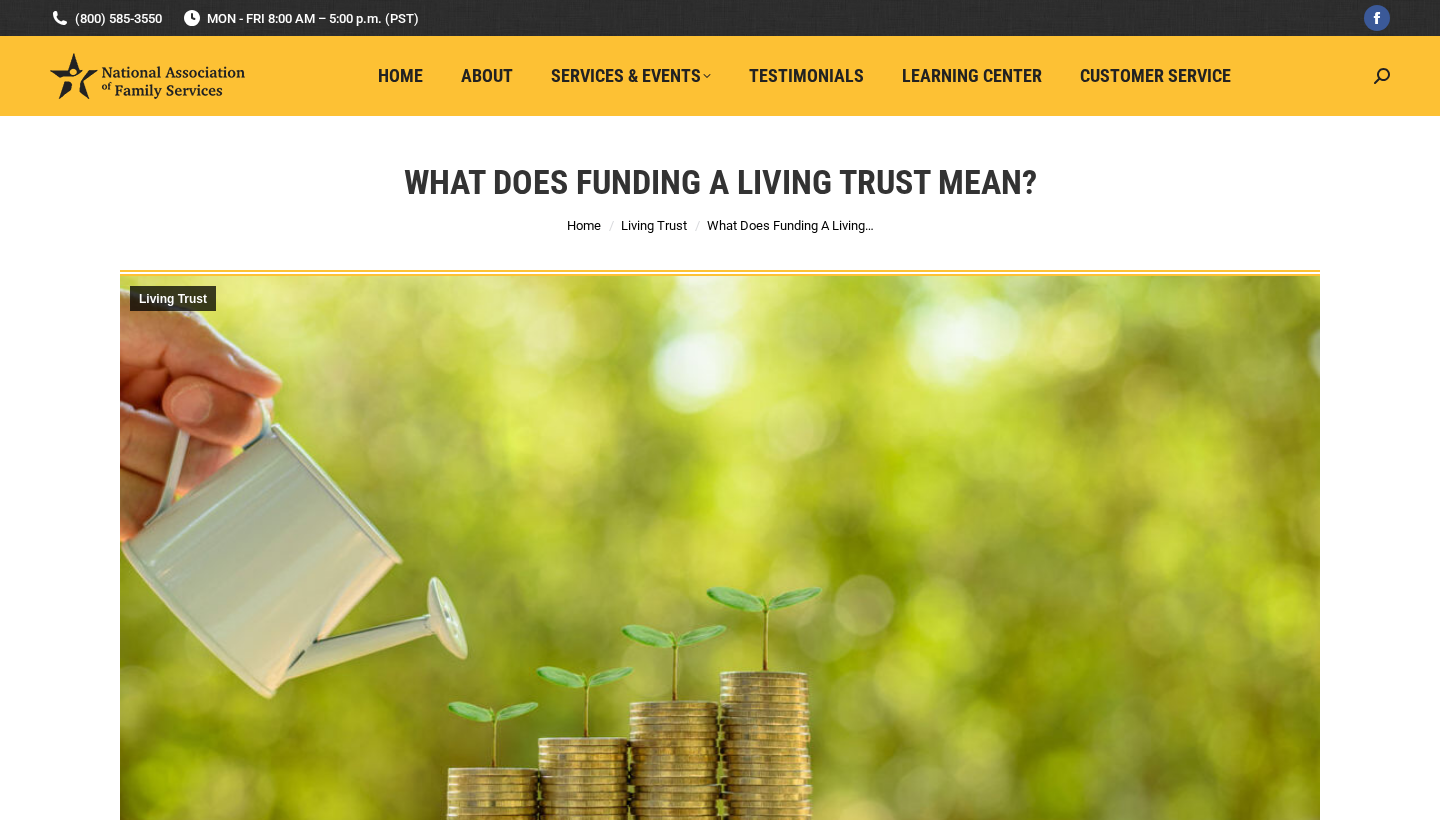 scroll, scrollTop: 0, scrollLeft: 0, axis: both 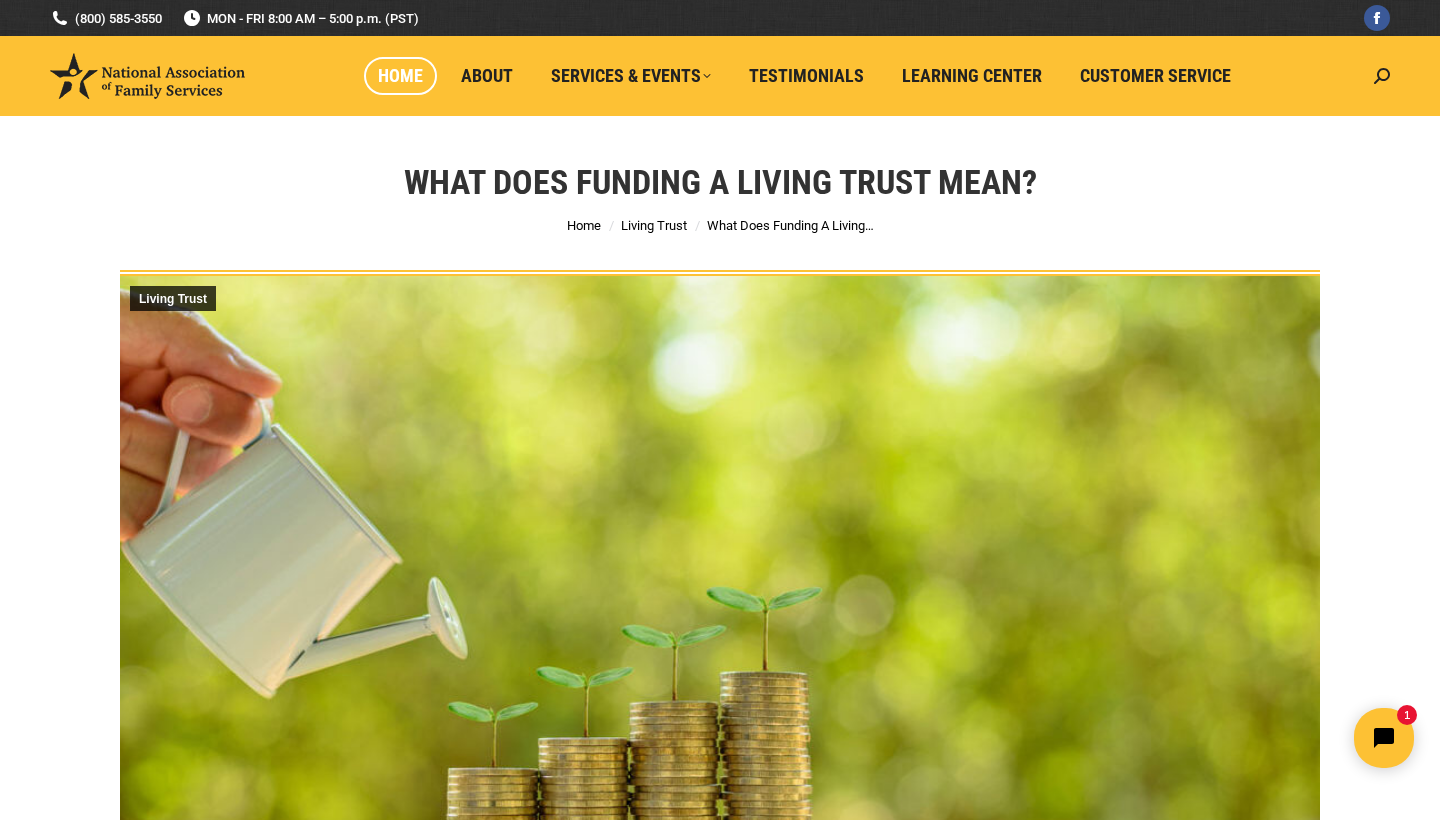 click on "Home" at bounding box center [400, 76] 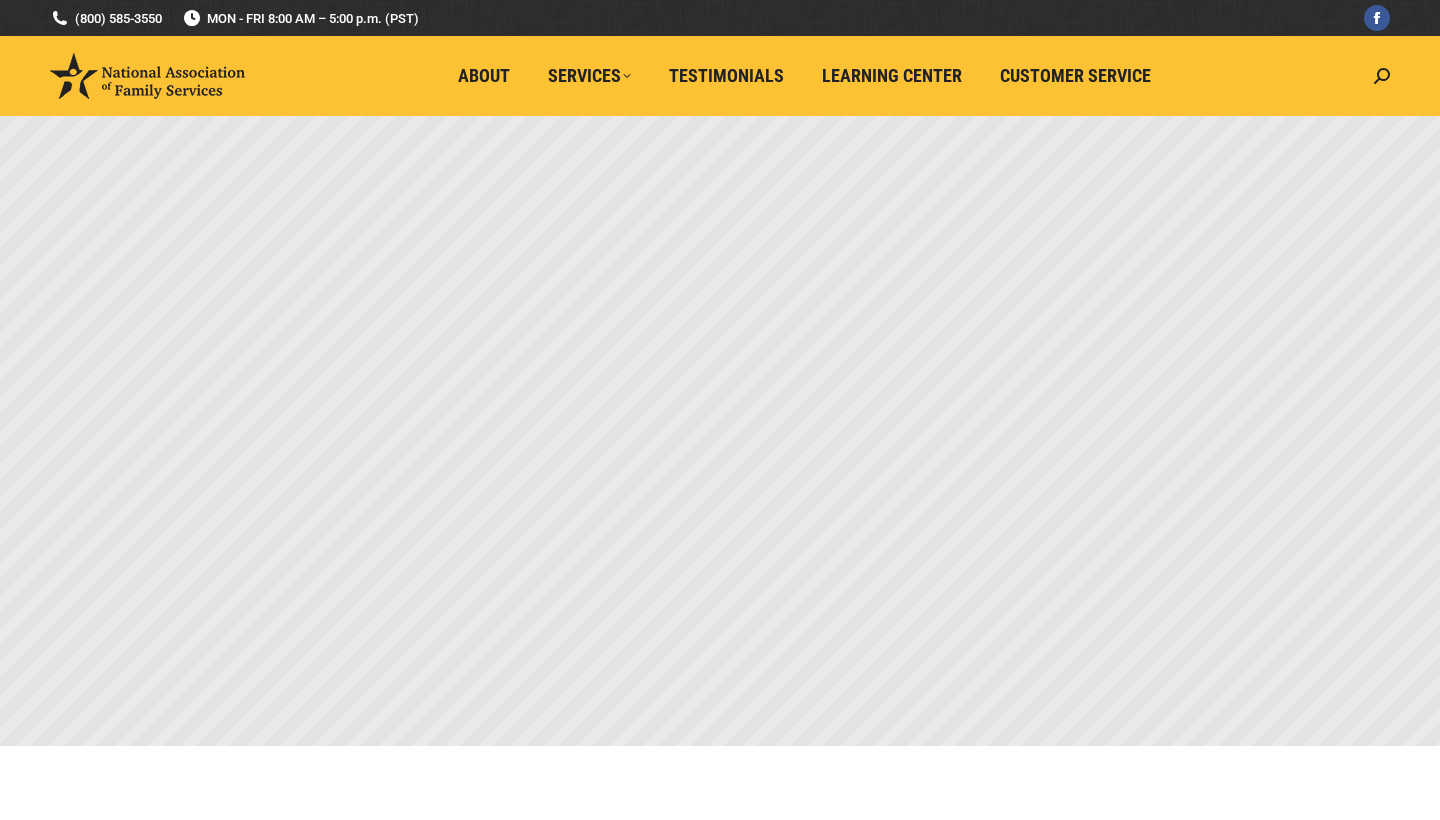 scroll, scrollTop: 0, scrollLeft: 0, axis: both 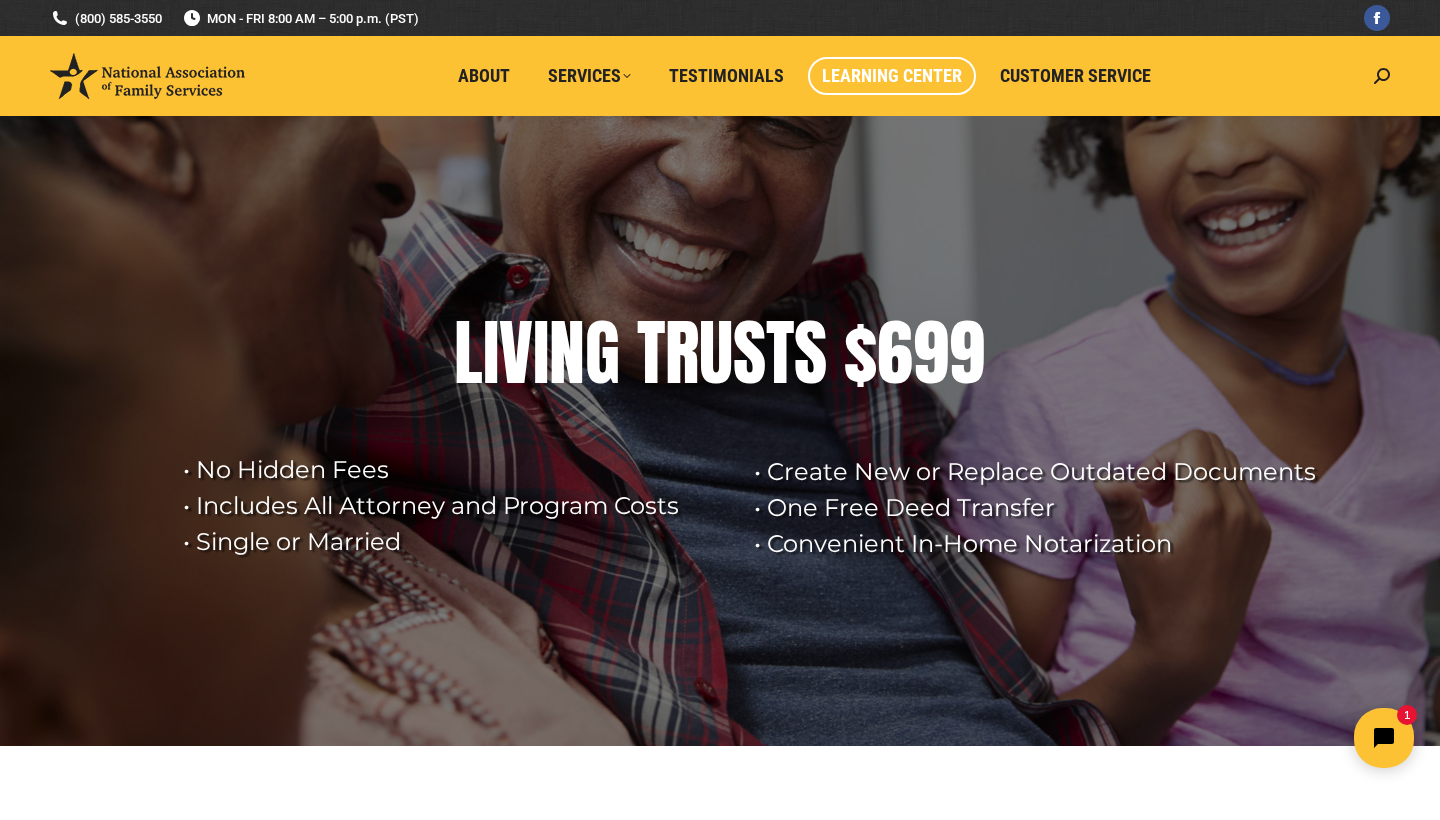 click on "Learning Center" at bounding box center (892, 76) 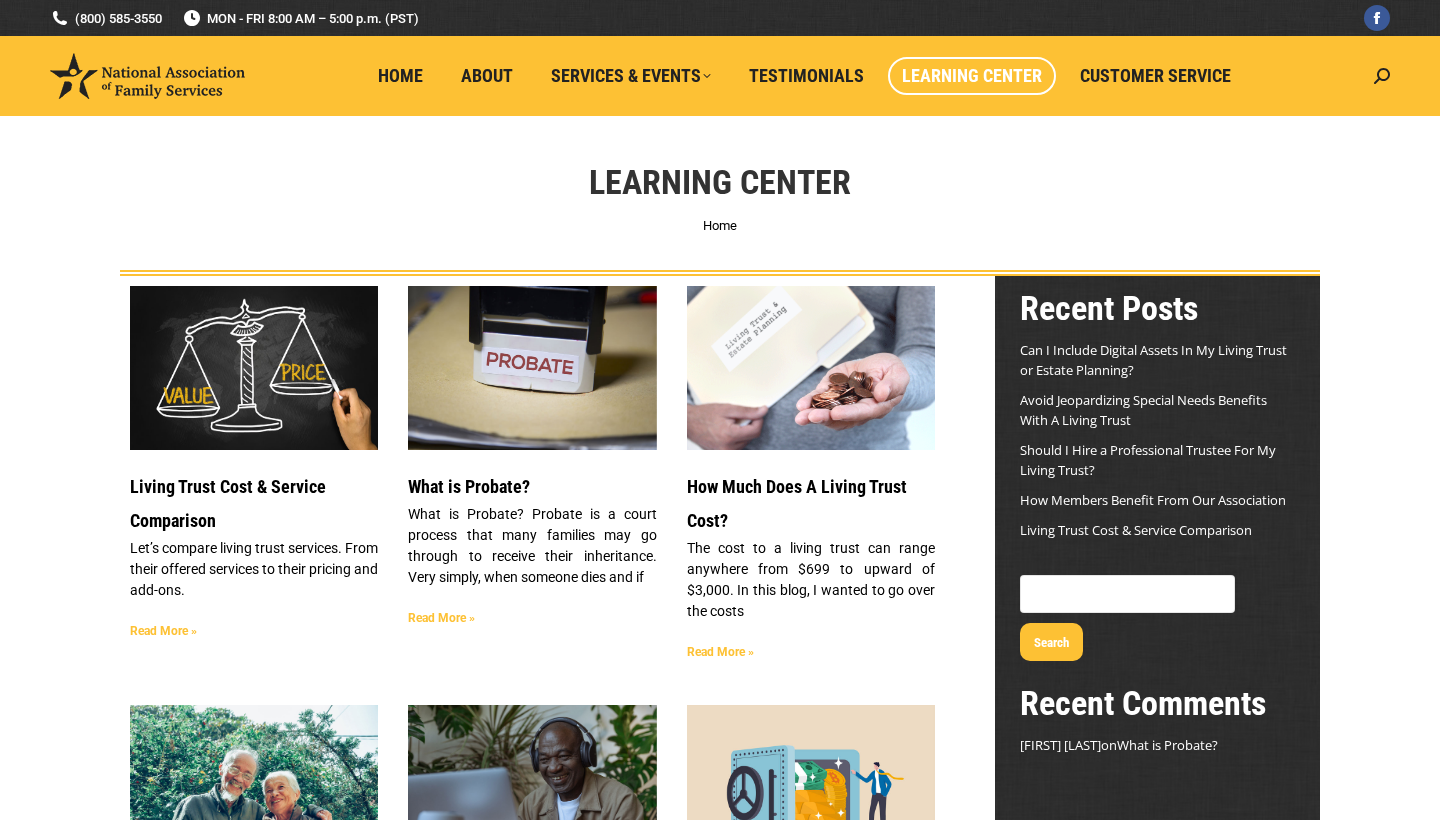 scroll, scrollTop: 0, scrollLeft: 0, axis: both 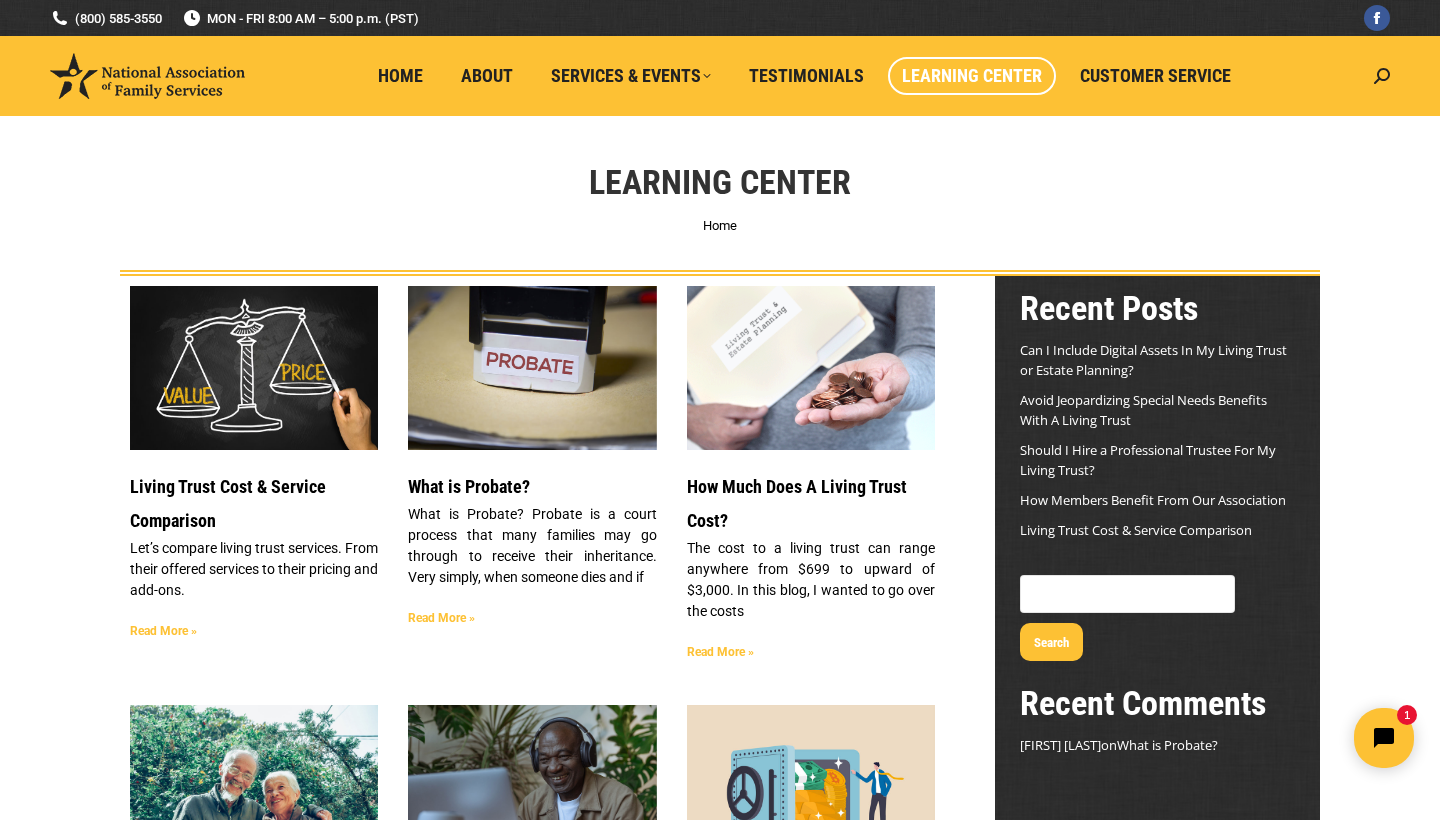 click on "Read More »" at bounding box center [163, 631] 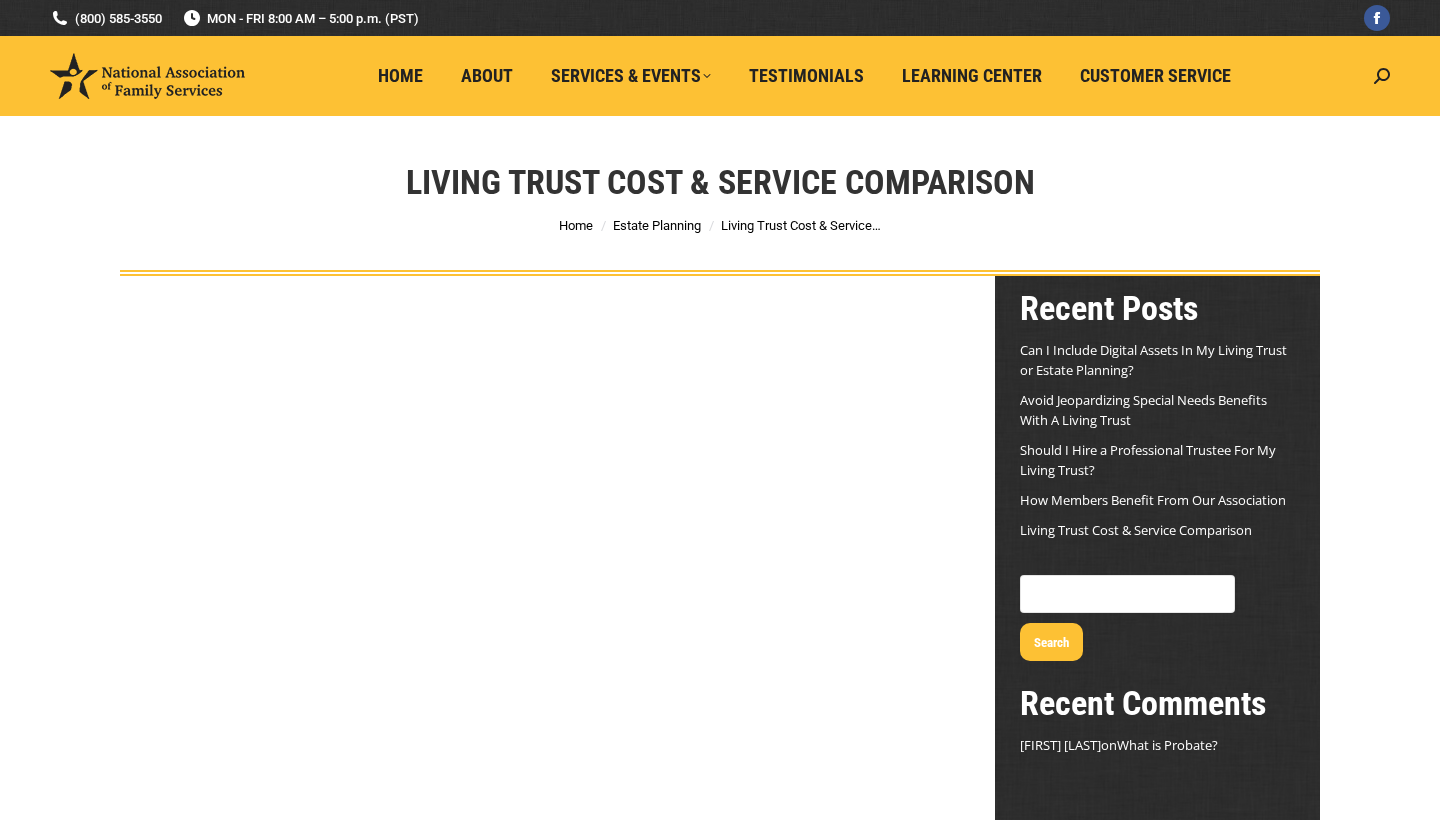 scroll, scrollTop: 0, scrollLeft: 0, axis: both 